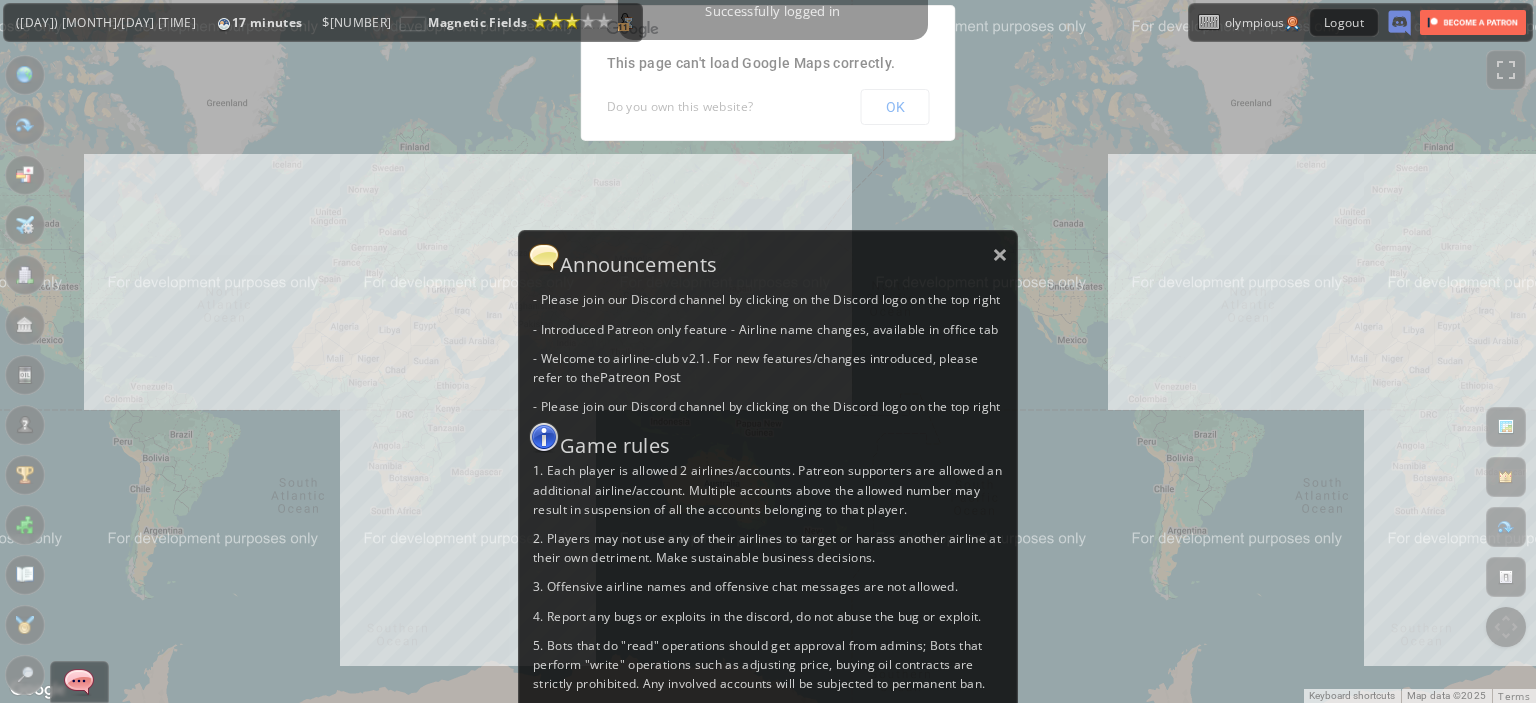 scroll, scrollTop: 0, scrollLeft: 0, axis: both 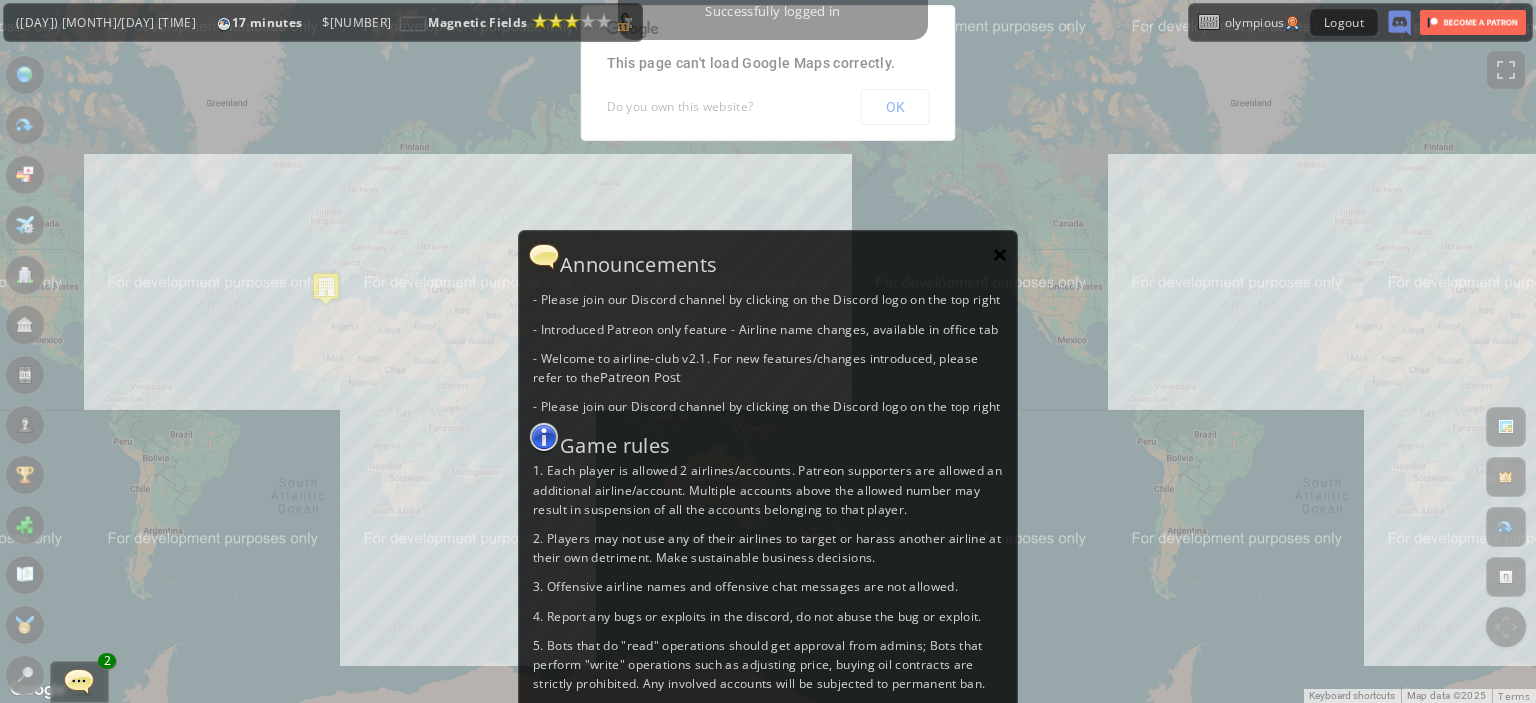 click on "×" at bounding box center [1000, 254] 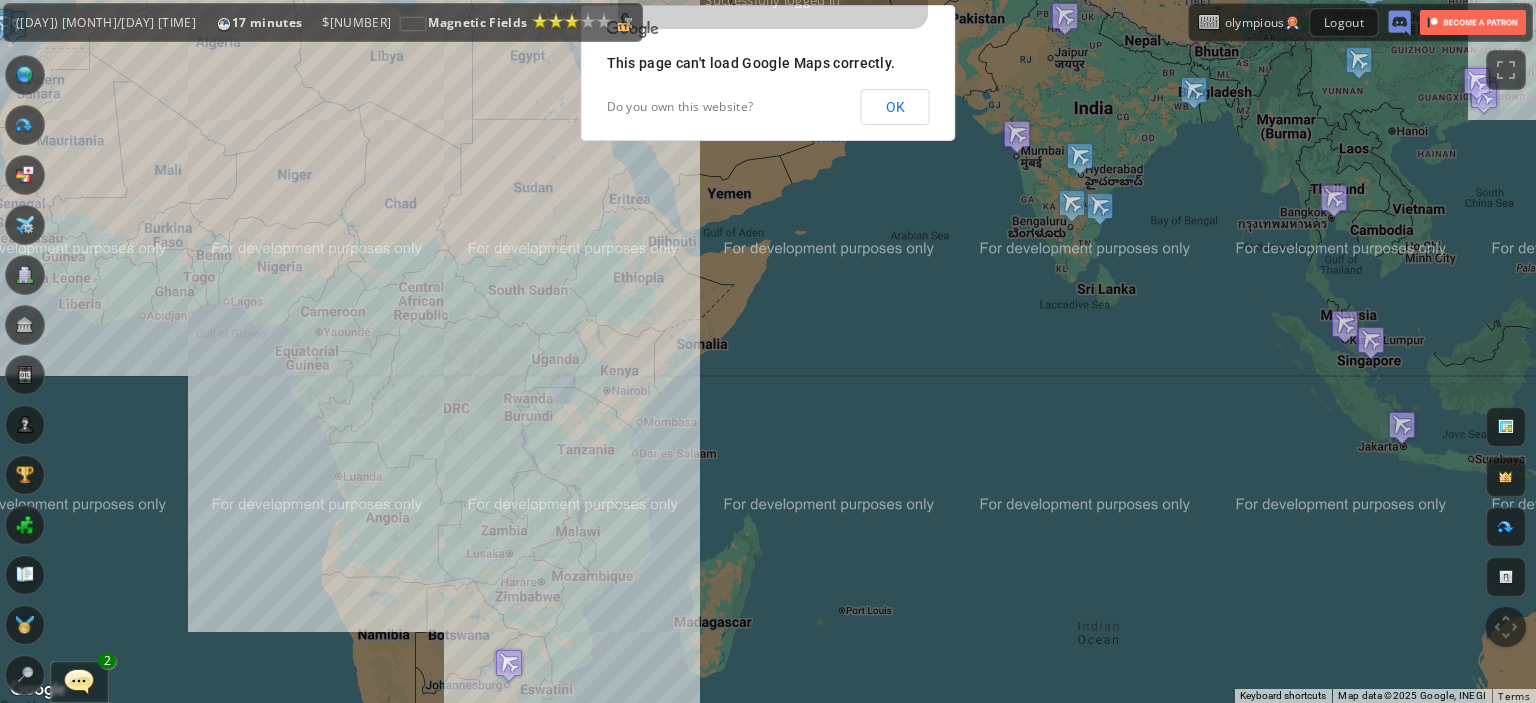 click on "To navigate, press the arrow keys." at bounding box center (768, 351) 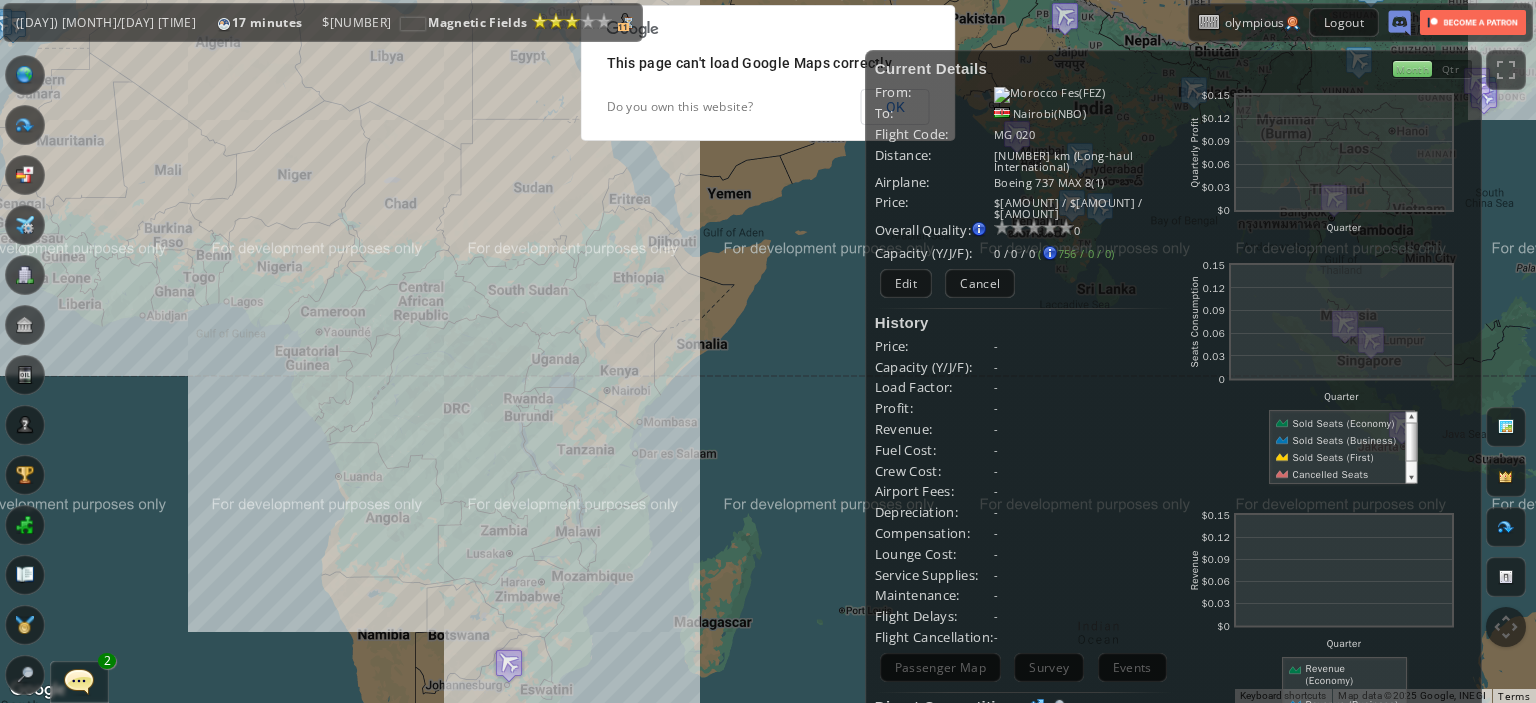 drag, startPoint x: 404, startPoint y: 415, endPoint x: 612, endPoint y: 466, distance: 214.16115 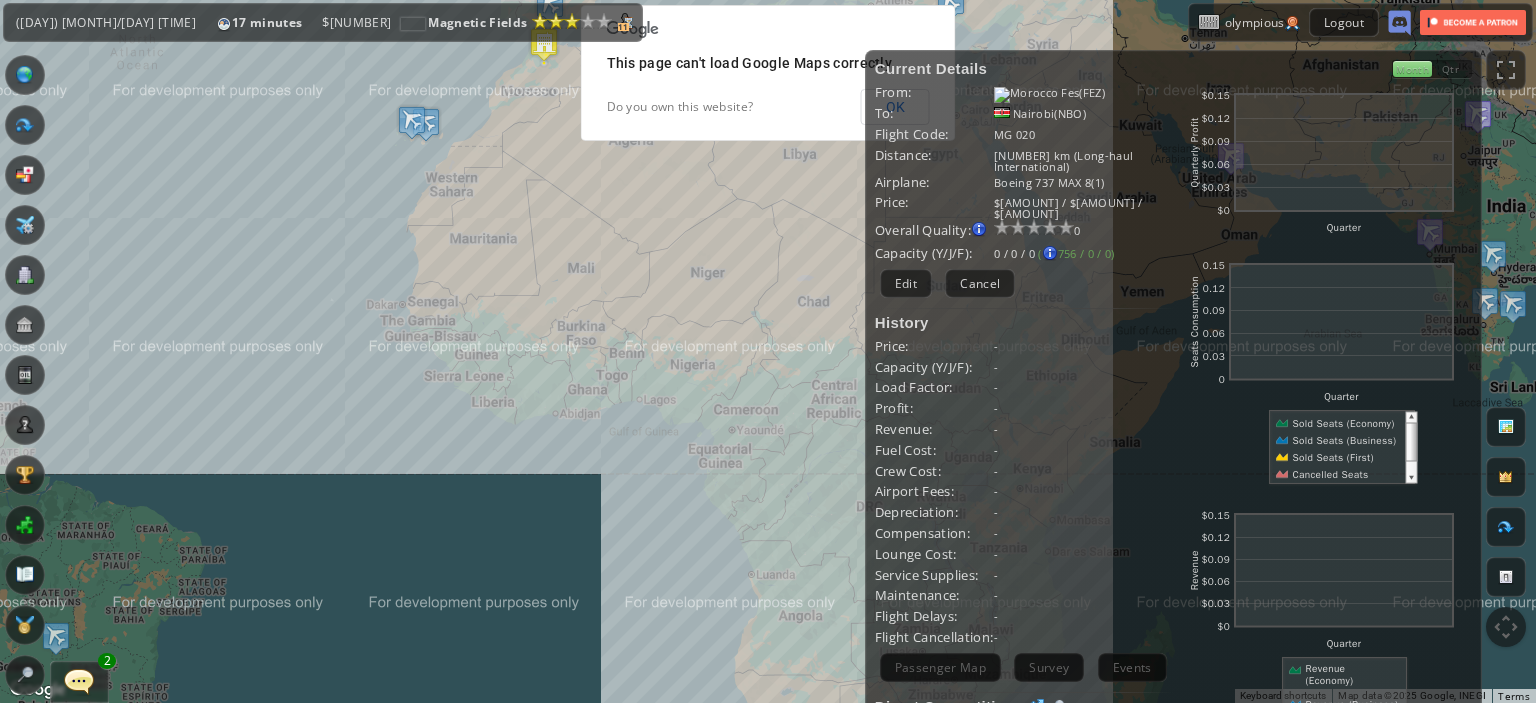 click on "To navigate, press the arrow keys." at bounding box center [768, 351] 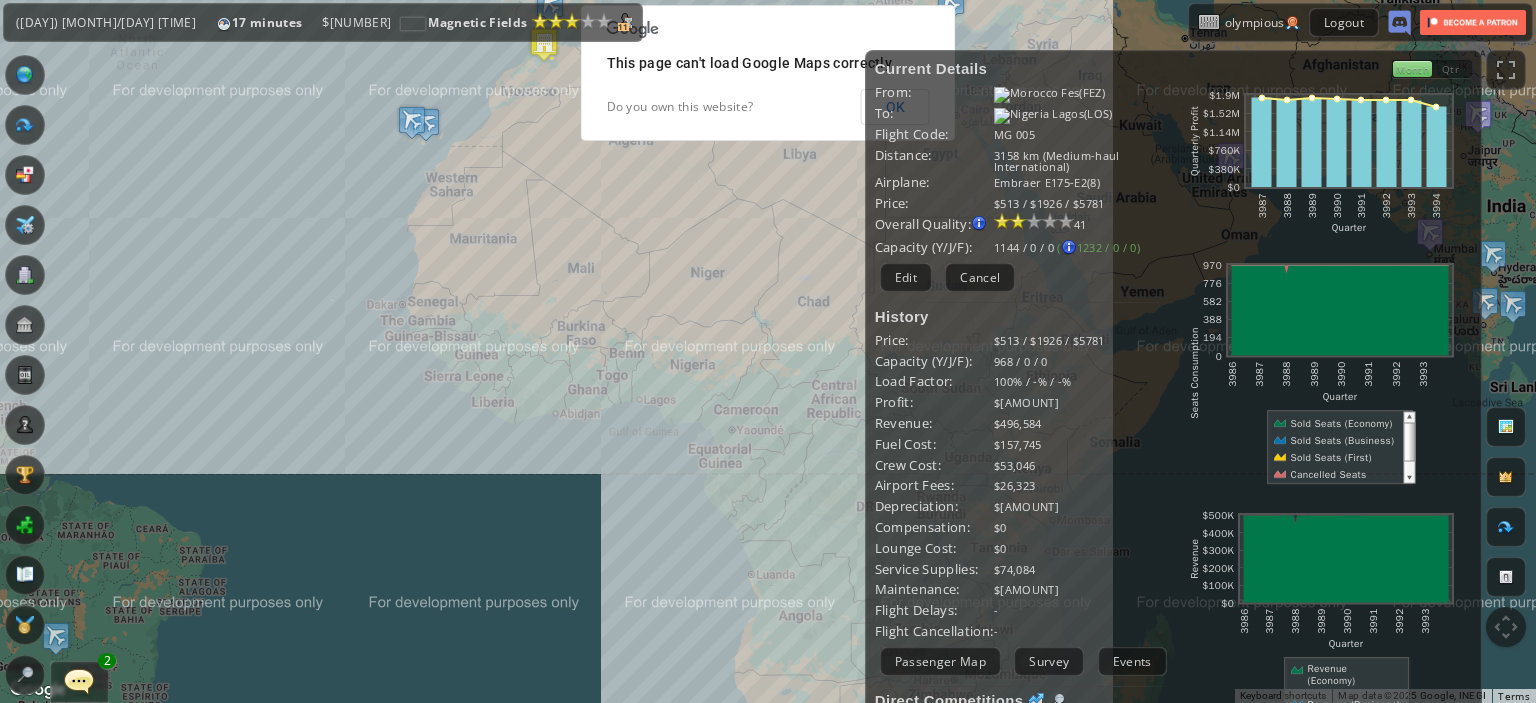 drag, startPoint x: 603, startPoint y: 538, endPoint x: 592, endPoint y: 599, distance: 61.983868 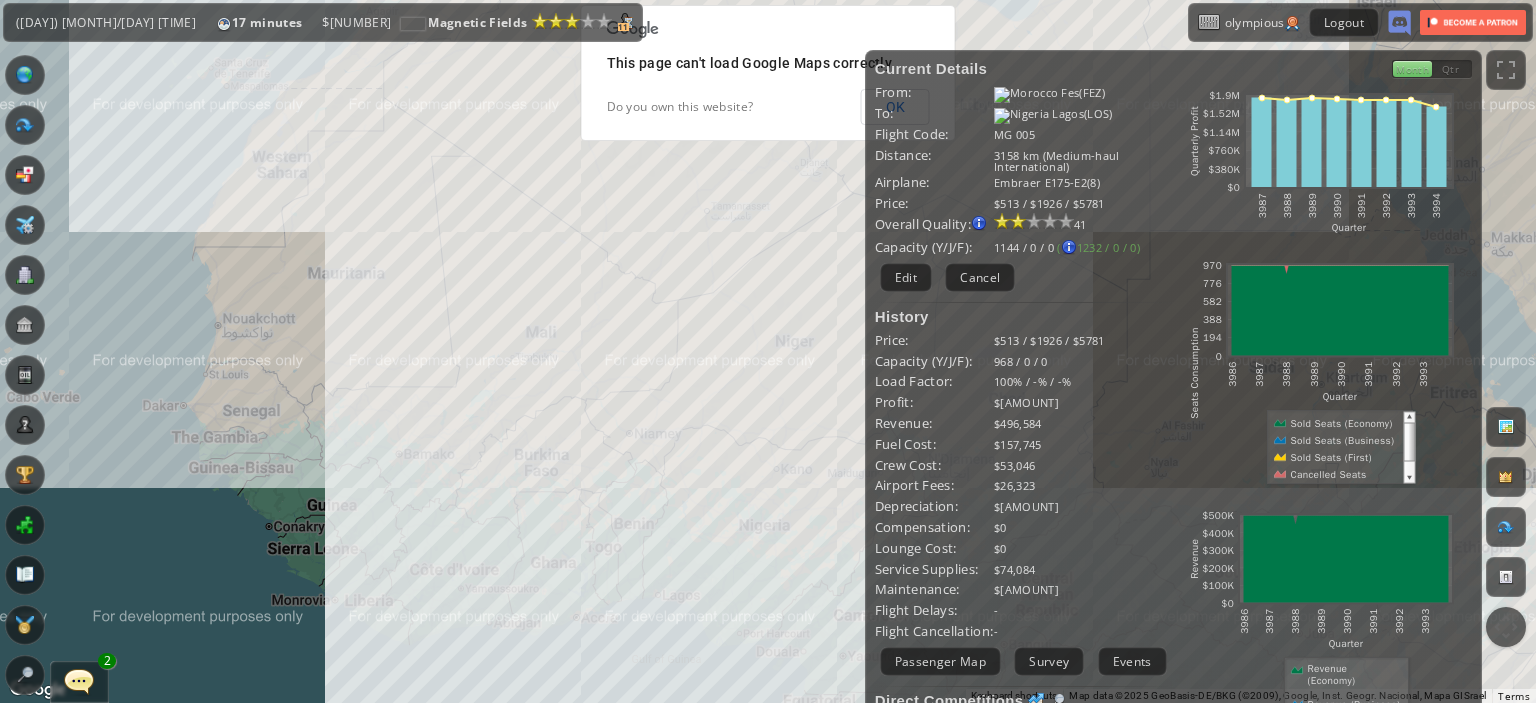 drag, startPoint x: 796, startPoint y: 499, endPoint x: 793, endPoint y: 691, distance: 192.02344 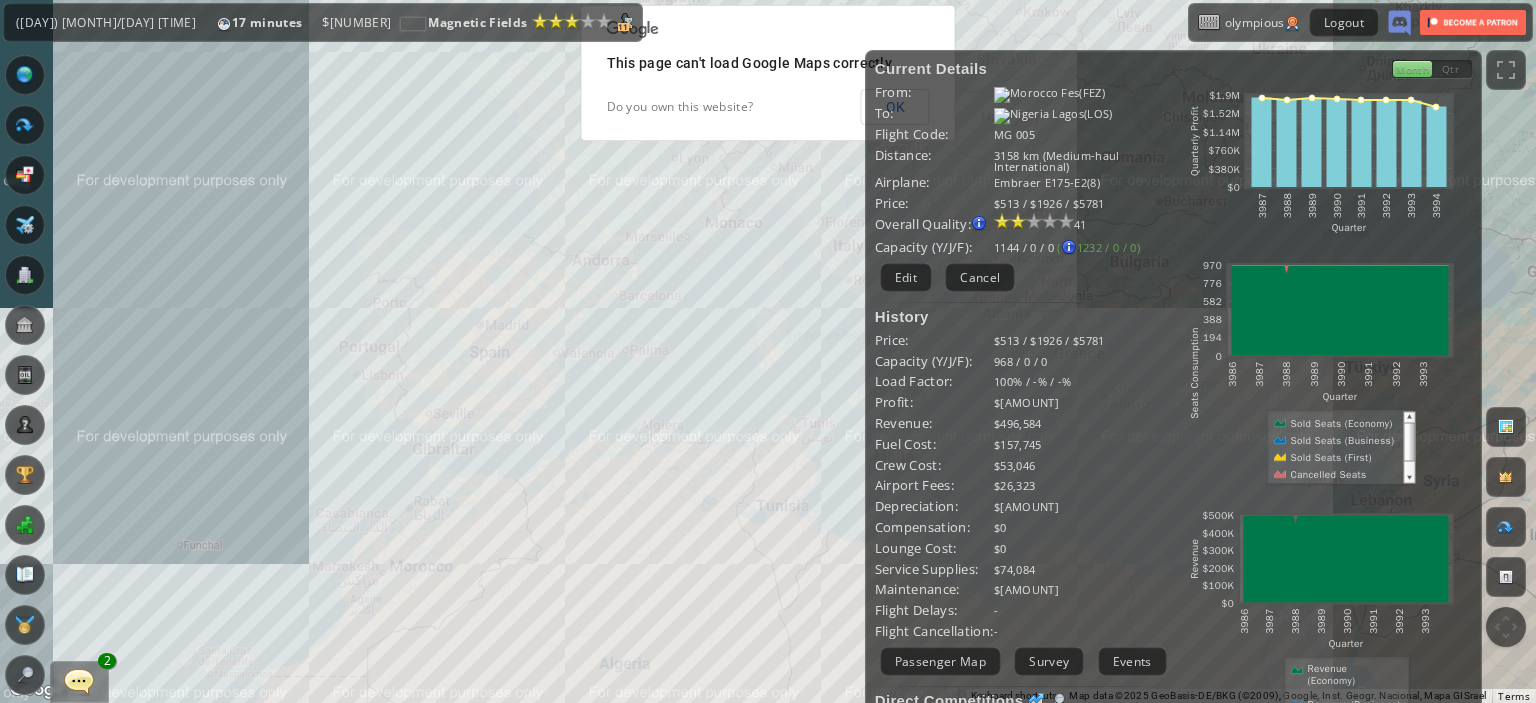 drag, startPoint x: 728, startPoint y: 407, endPoint x: 728, endPoint y: 351, distance: 56 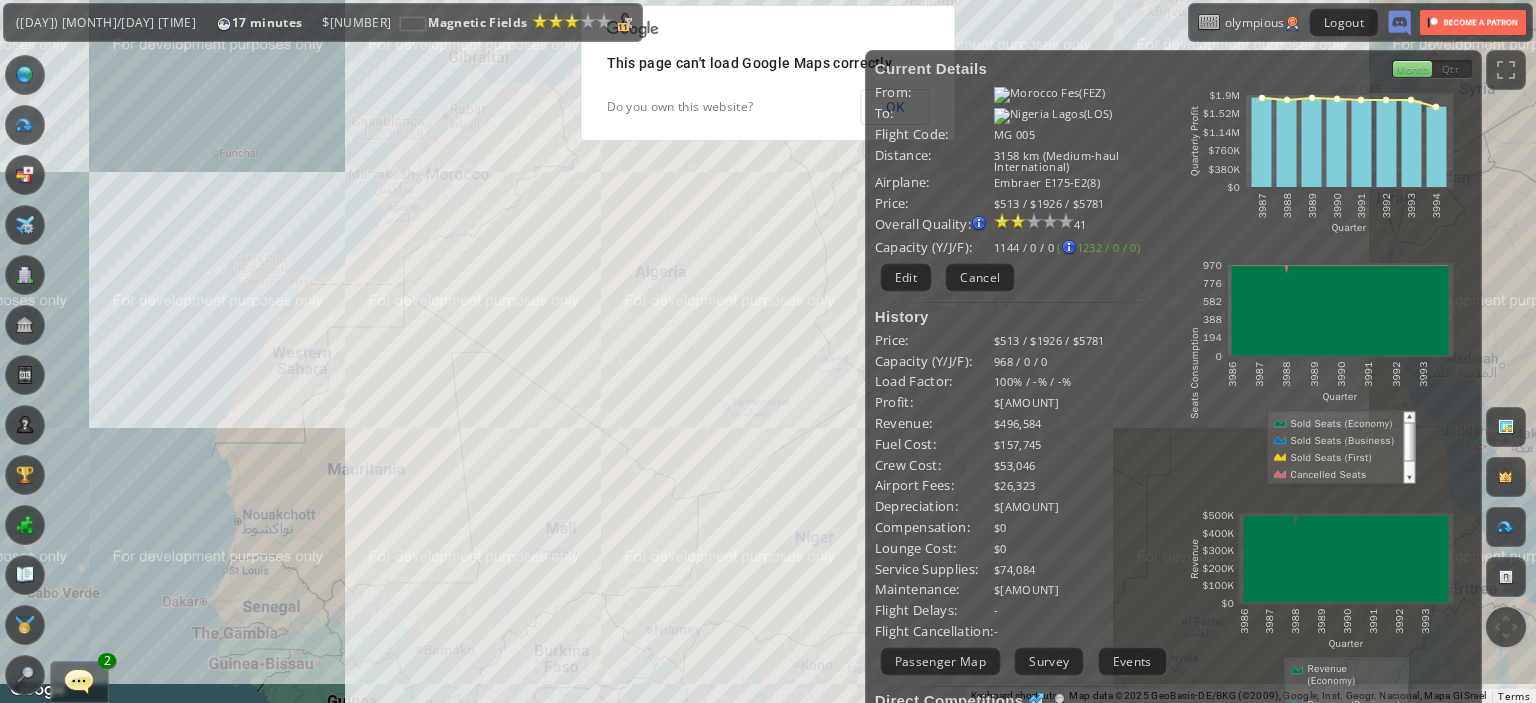 drag, startPoint x: 728, startPoint y: 351, endPoint x: 704, endPoint y: 258, distance: 96.04687 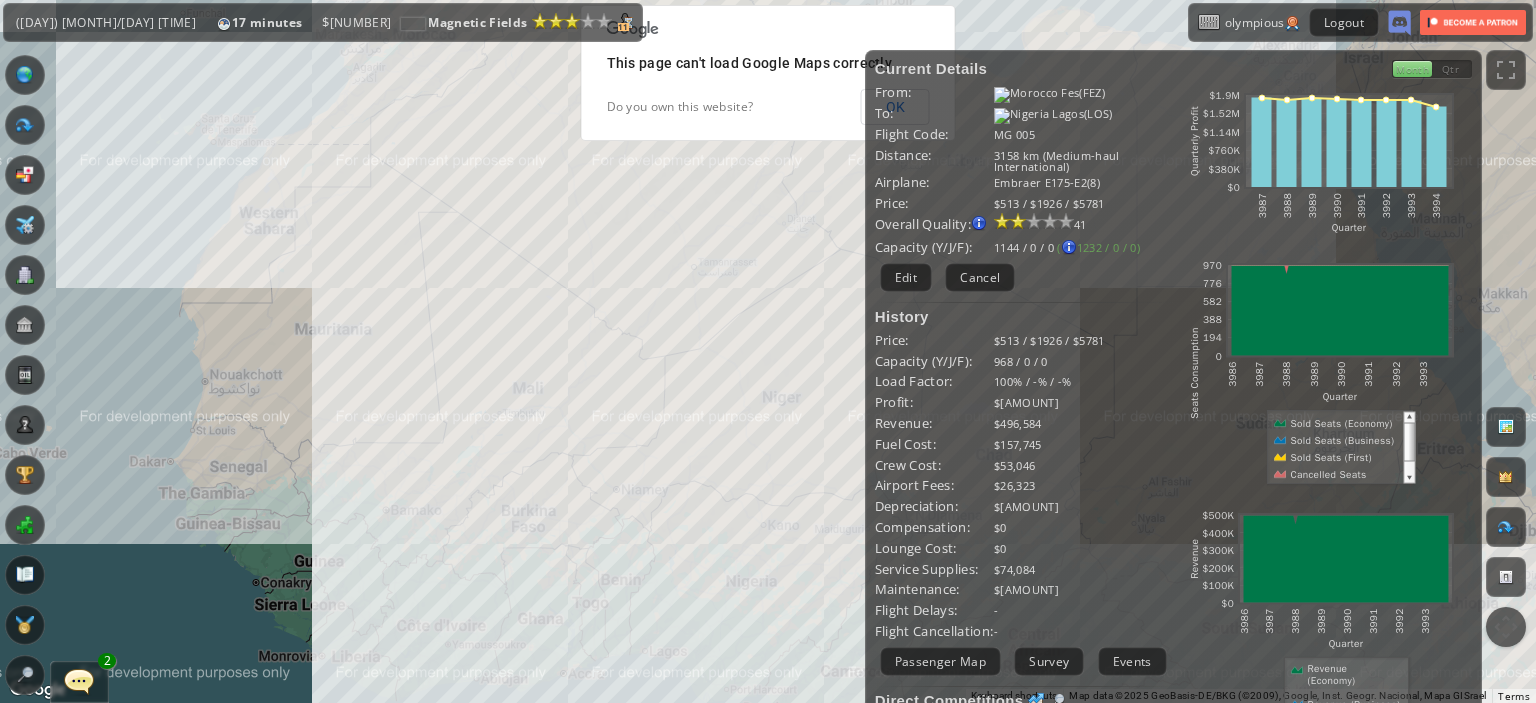 drag, startPoint x: 704, startPoint y: 258, endPoint x: 762, endPoint y: 491, distance: 240.1104 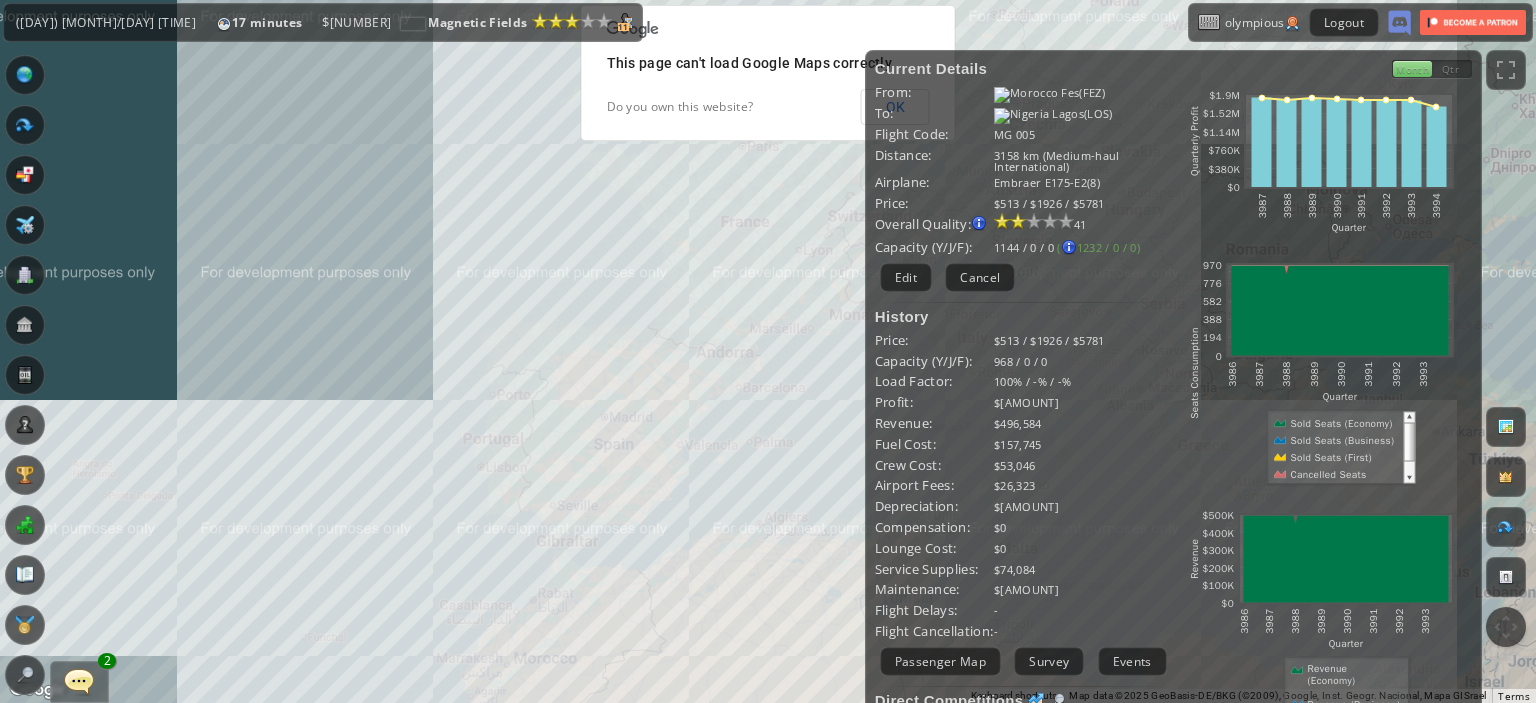 drag, startPoint x: 762, startPoint y: 491, endPoint x: 747, endPoint y: 306, distance: 185.60712 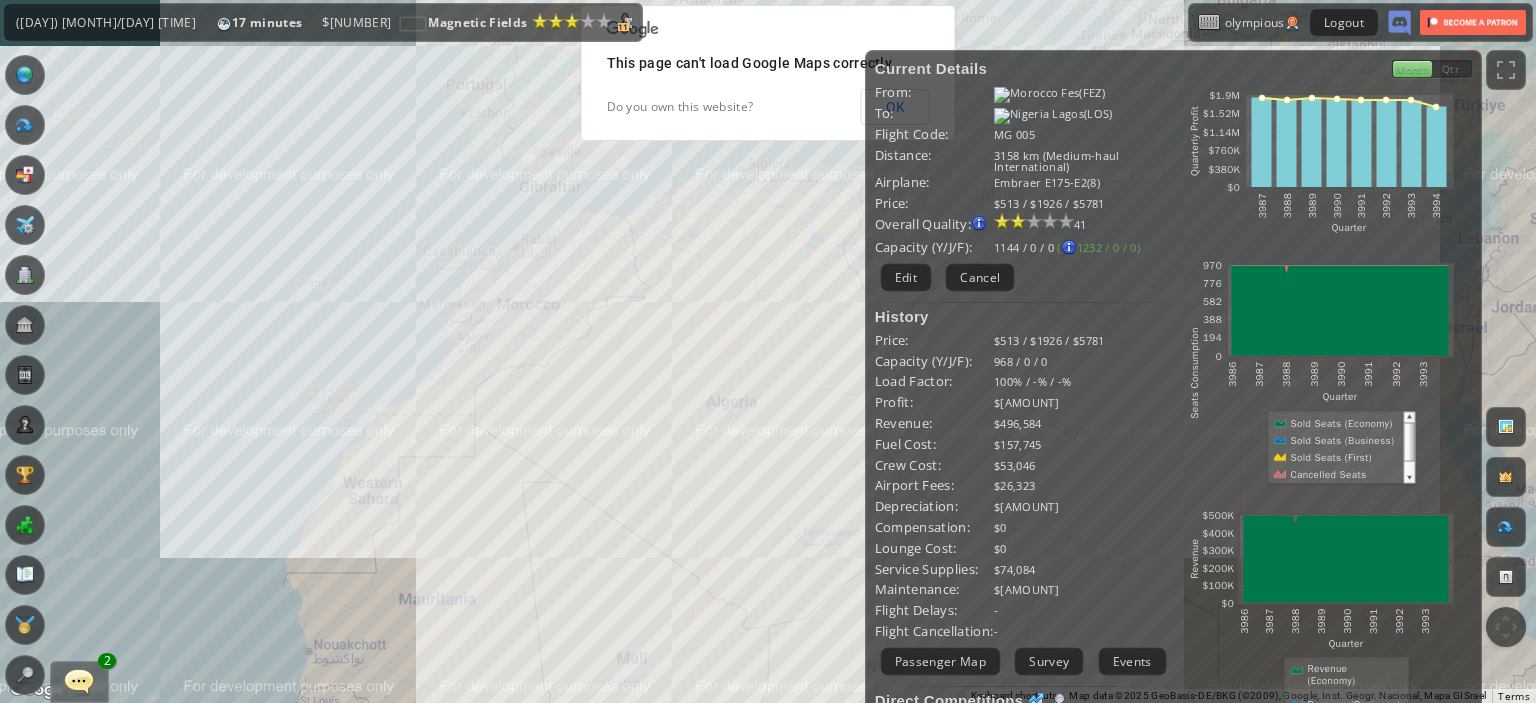 drag, startPoint x: 747, startPoint y: 306, endPoint x: 661, endPoint y: 173, distance: 158.38245 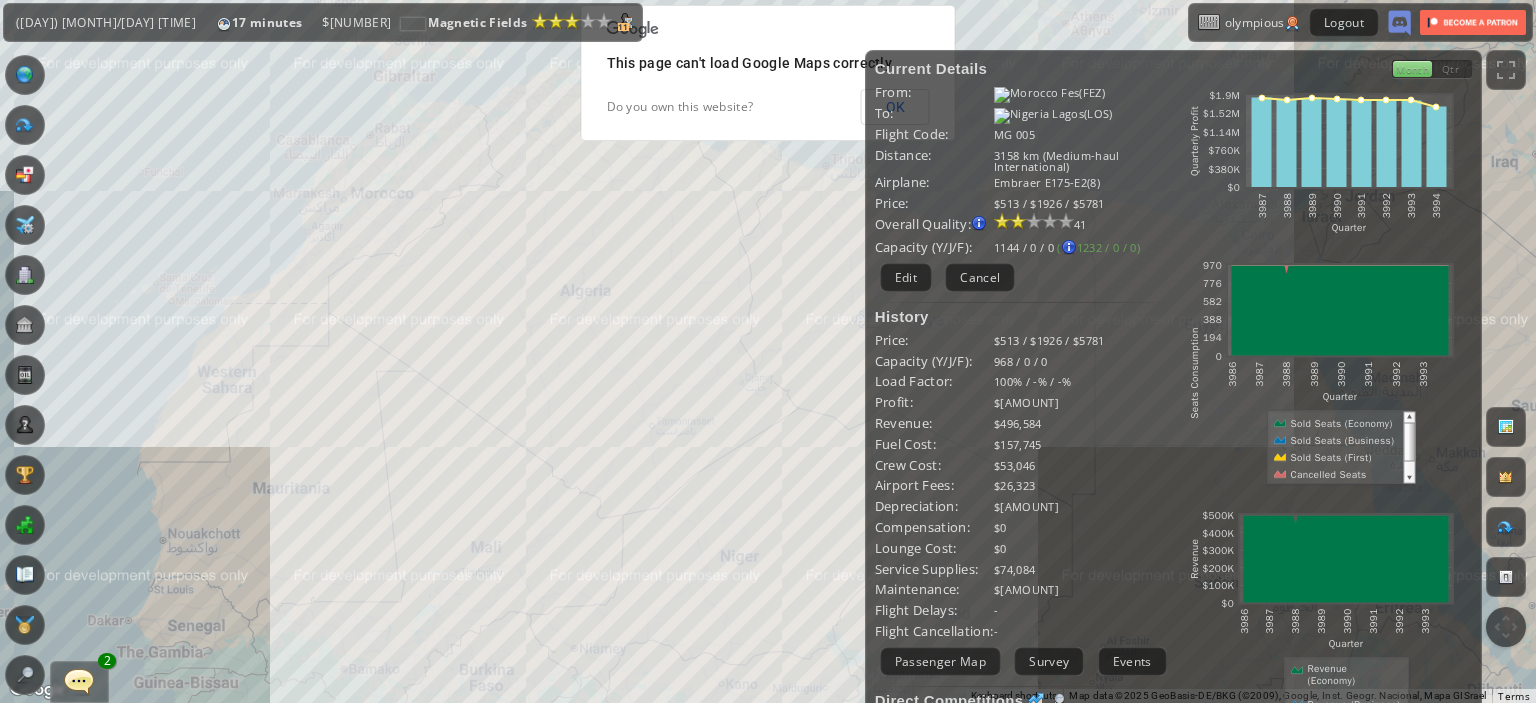 drag, startPoint x: 581, startPoint y: 290, endPoint x: 633, endPoint y: 521, distance: 236.78049 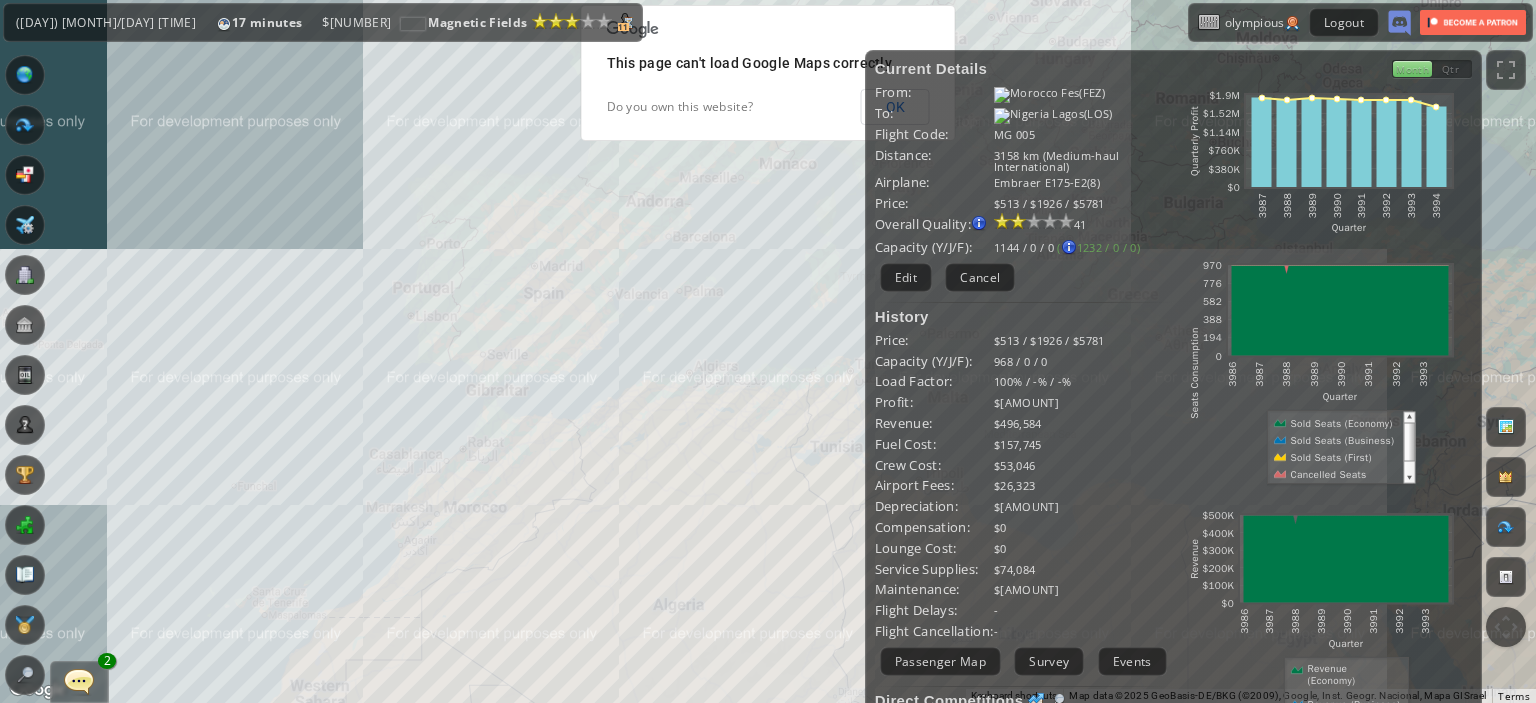 drag, startPoint x: 633, startPoint y: 521, endPoint x: 617, endPoint y: 351, distance: 170.75128 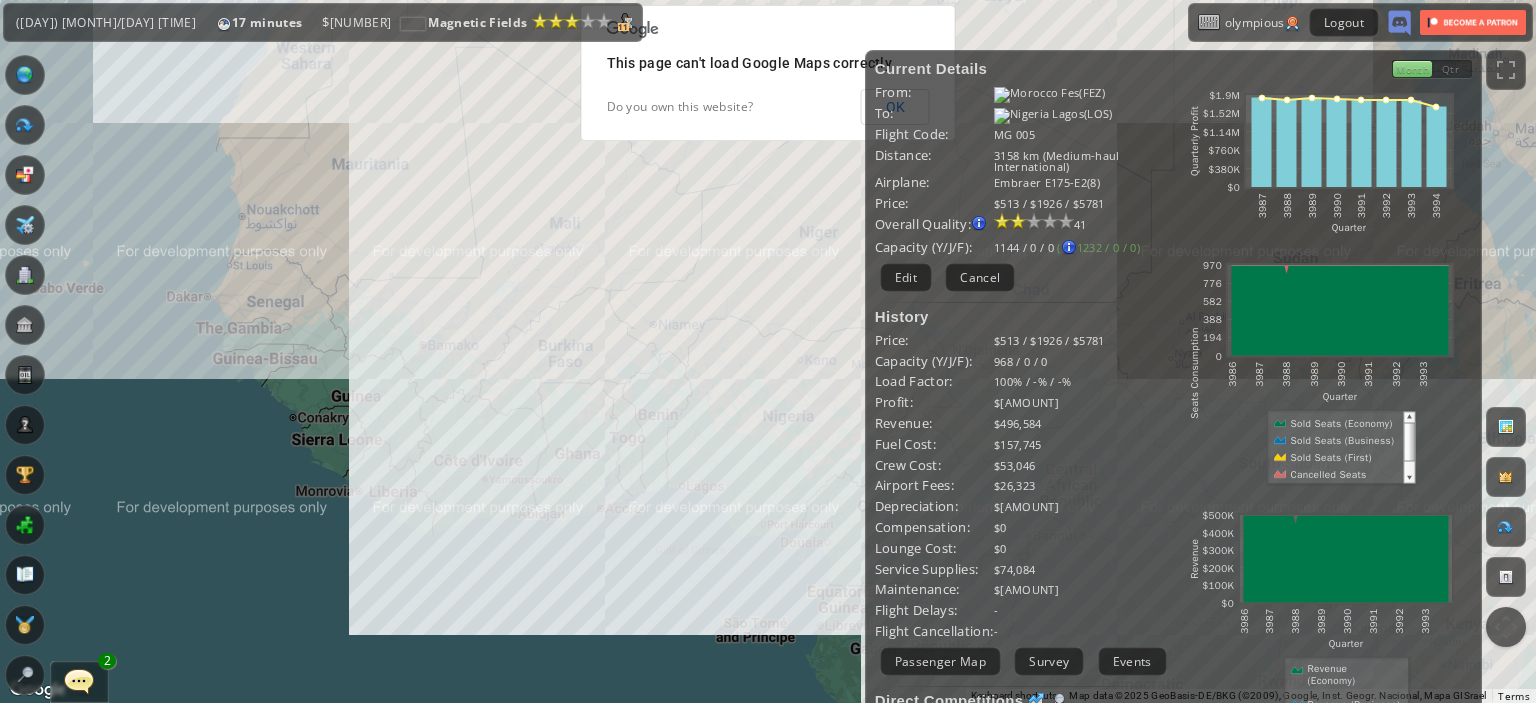 click on "To navigate, press the arrow keys." at bounding box center (768, 351) 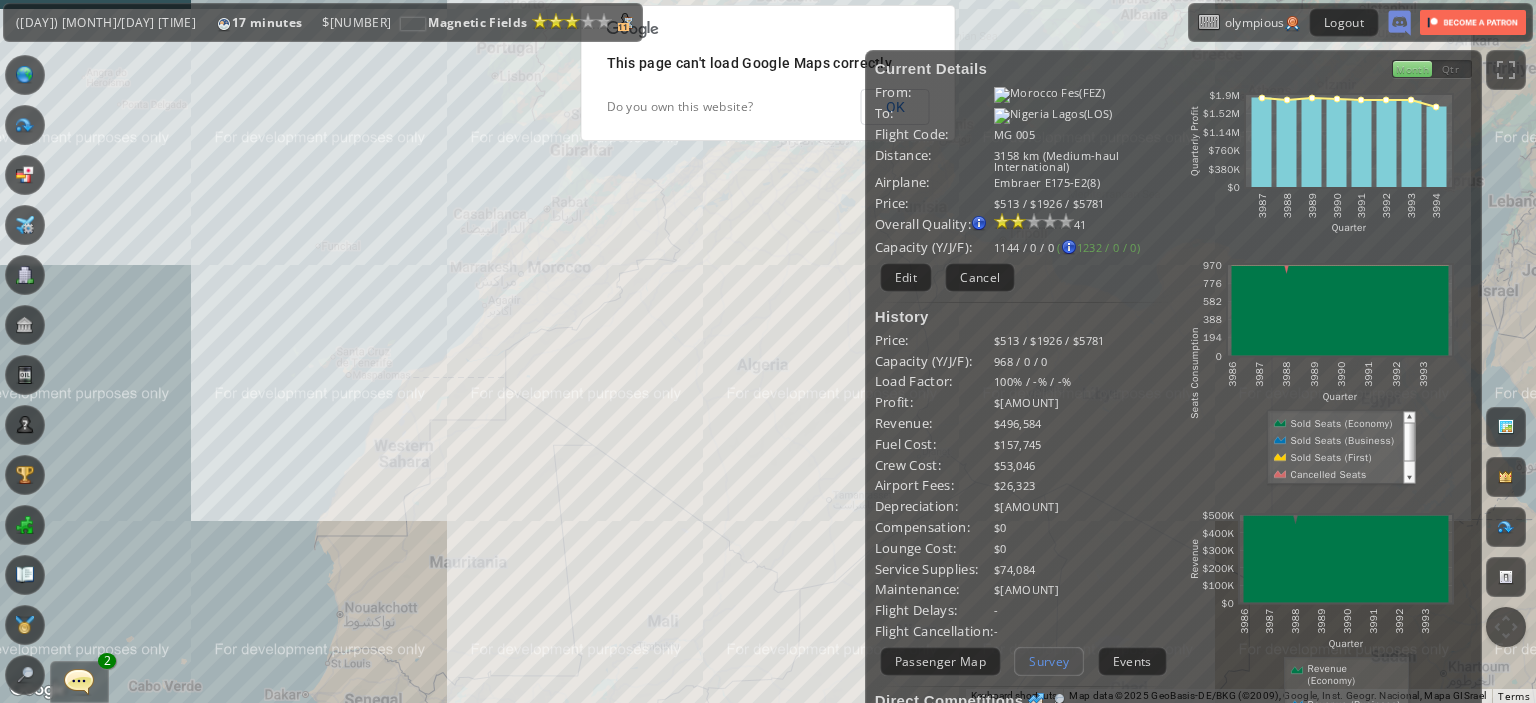 click on "Survey" at bounding box center (1049, 661) 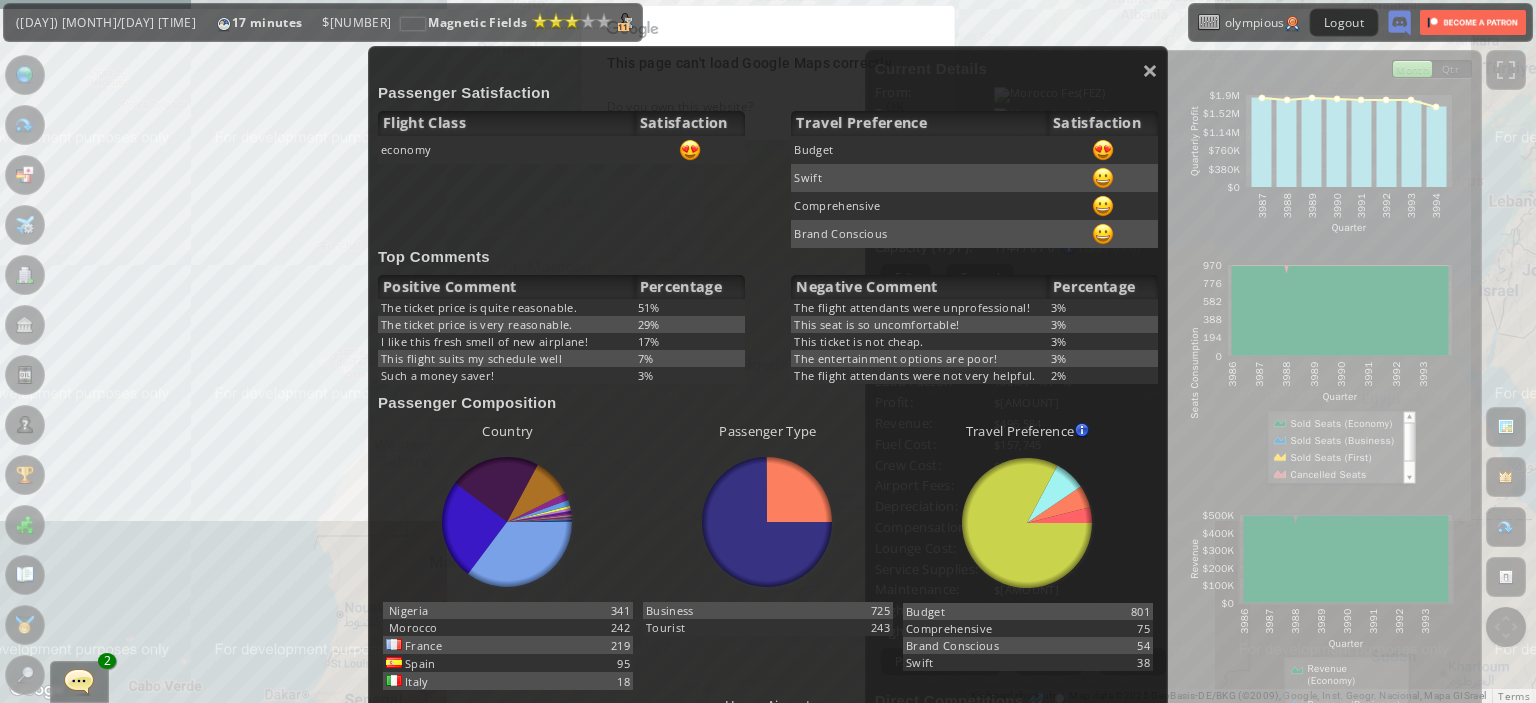 scroll, scrollTop: 0, scrollLeft: 0, axis: both 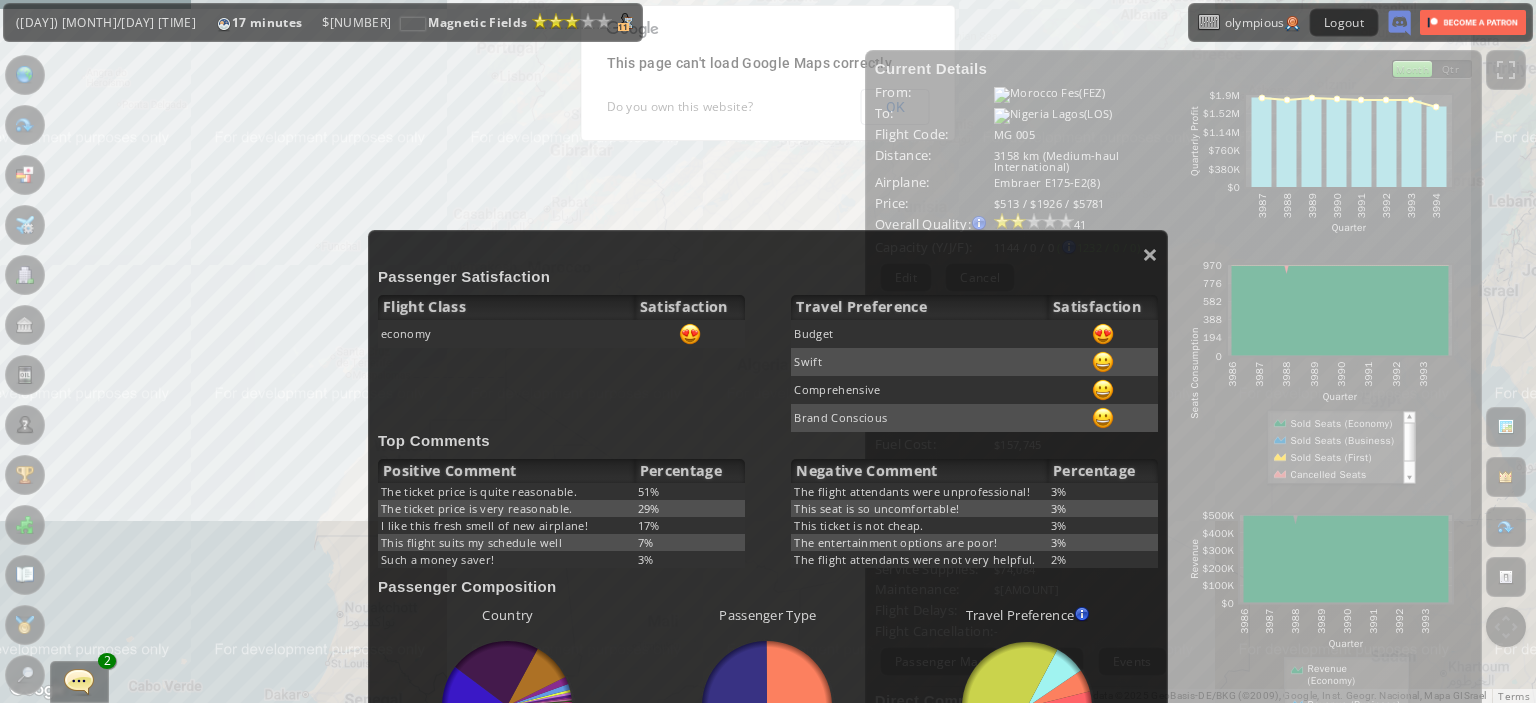 click on "Reputation: [NUMBER] ([AIRLINE_TYPE]) Next Grade: [NUMBER]
Flight Class
Satisfaction
economy
Travel Preference
Satisfaction
Budget Swift Comprehensive Brand Conscious
Top Comments
Positive Comment
Percentage
The ticket price is quite reasonable. [PERCENTAGE] The ticket price is very reasonable. [PERCENTAGE] I like this fresh smell of new airplane! [PERCENTAGE] This flight suits my schedule well [PERCENTAGE] Such a money saver! [PERCENTAGE]
Negative Comment
Percentage
The flight attendants were unprofessional! [PERCENTAGE] This seat is so uncomfortable! [PERCENTAGE] This ticket is not cheap. [PERCENTAGE] The entertainment options are poor! [PERCENTAGE] The flight attendants were not very helpful. [PERCENTAGE]
Passenger Composition
Country
abcdefhiklmnopqrstuvwxyz Loading chart. Please wait. abcdefhiklmnopqrstuvwxyz
[COUNTRY] [PERCENTAGE]" at bounding box center (768, 808) 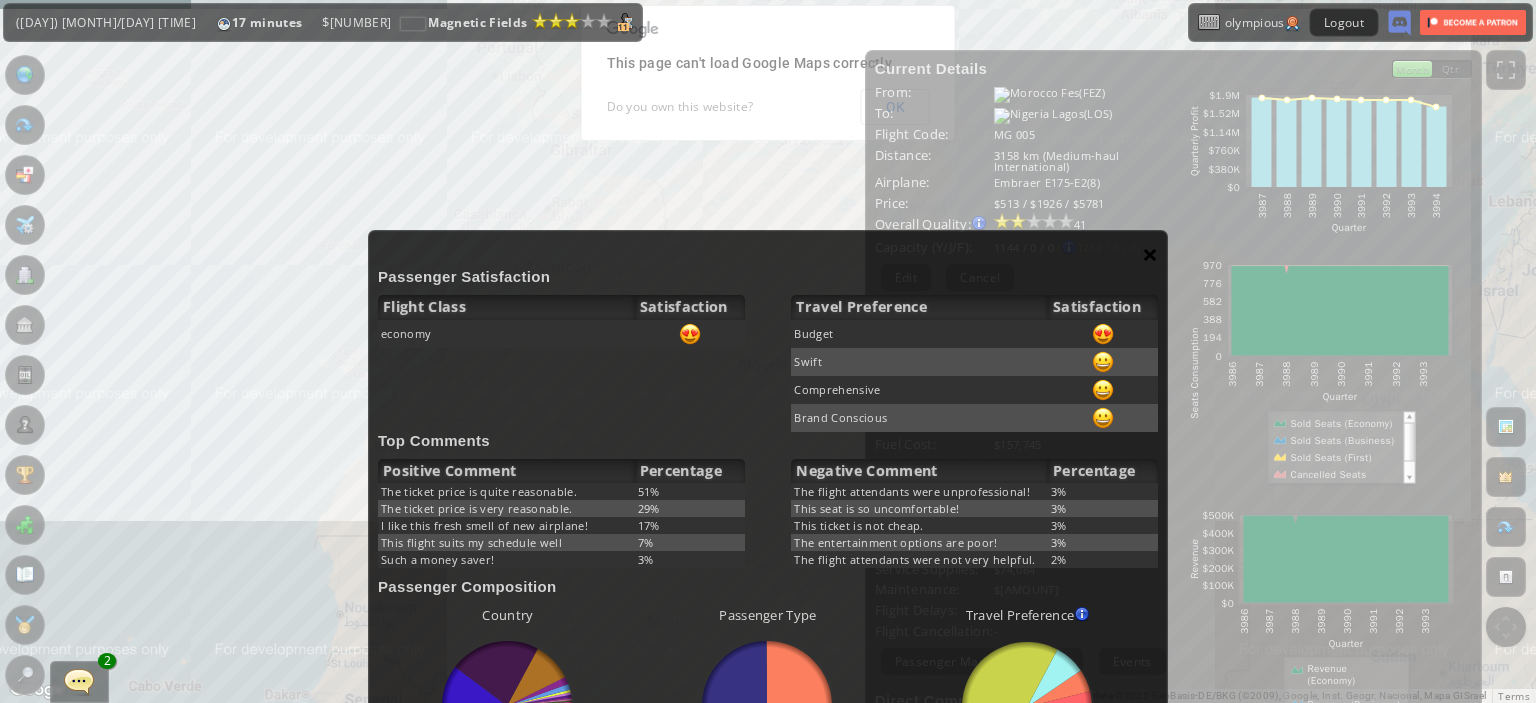 click on "×" at bounding box center (1150, 254) 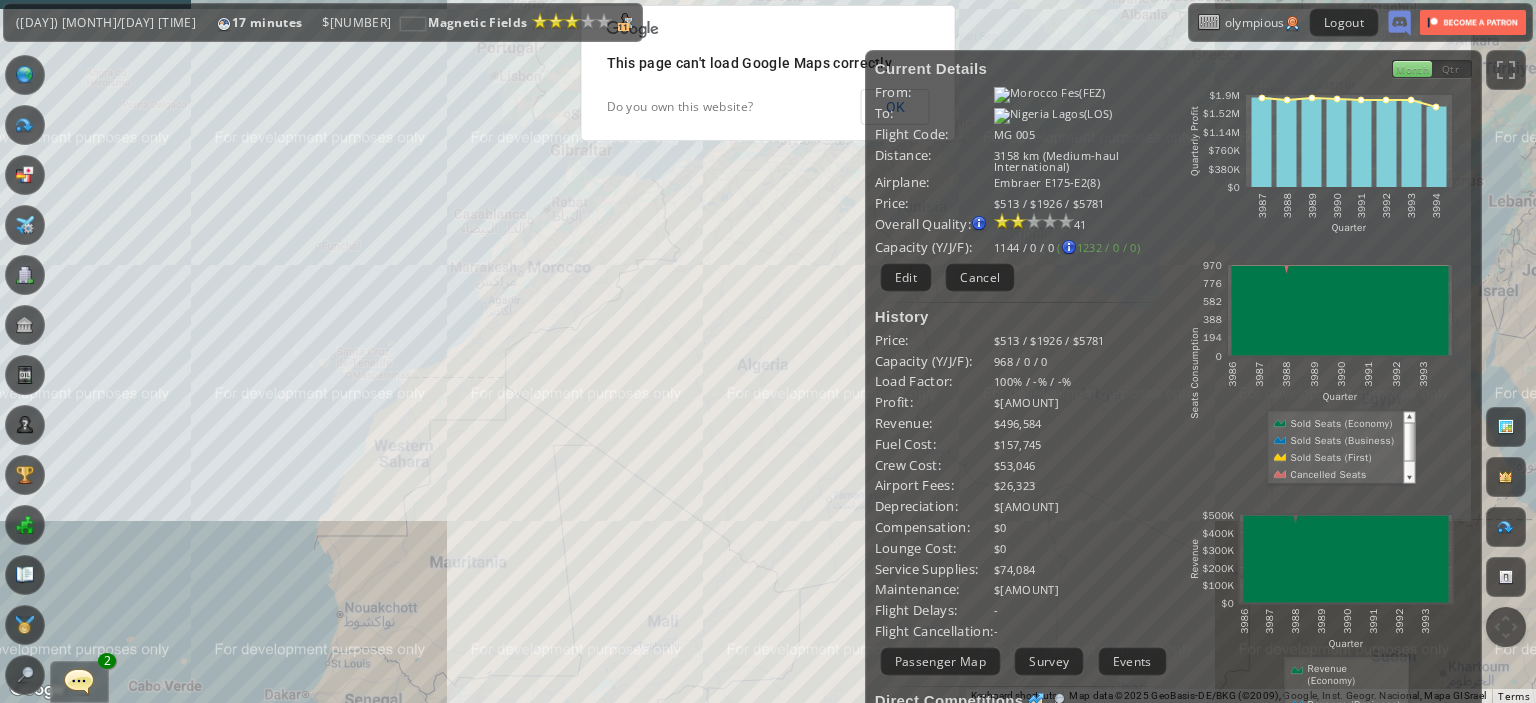 drag, startPoint x: 629, startPoint y: 319, endPoint x: 646, endPoint y: 458, distance: 140.0357 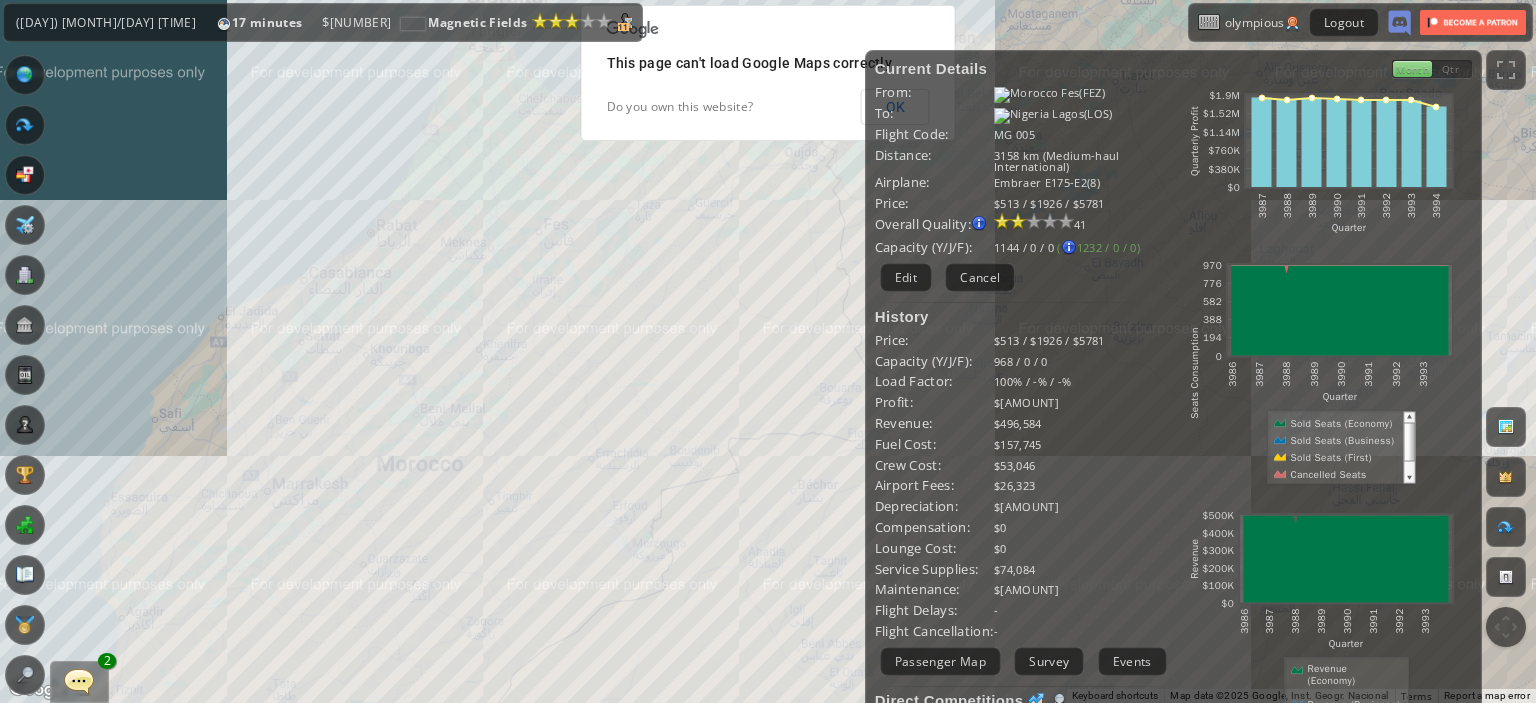 drag, startPoint x: 412, startPoint y: 527, endPoint x: 384, endPoint y: 387, distance: 142.77255 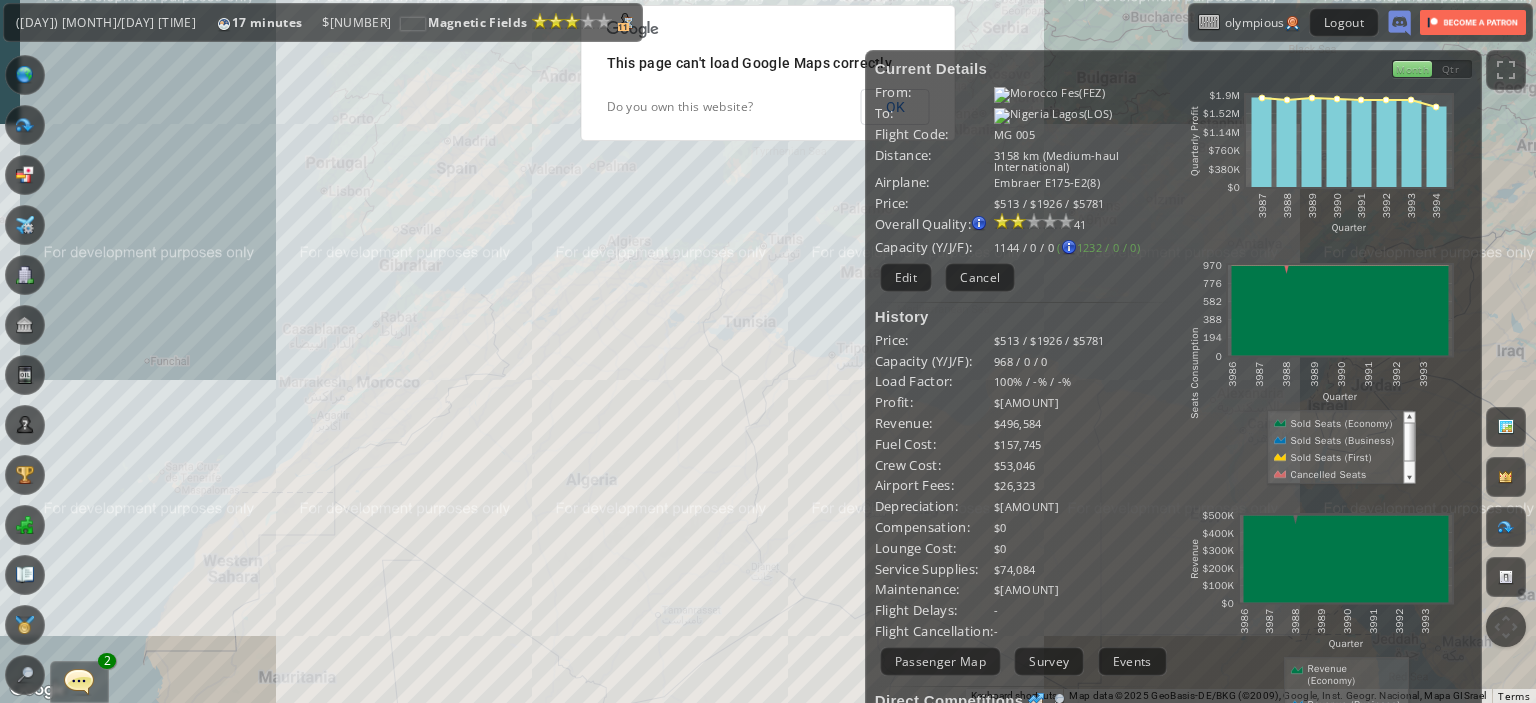 drag, startPoint x: 384, startPoint y: 387, endPoint x: 410, endPoint y: 421, distance: 42.80187 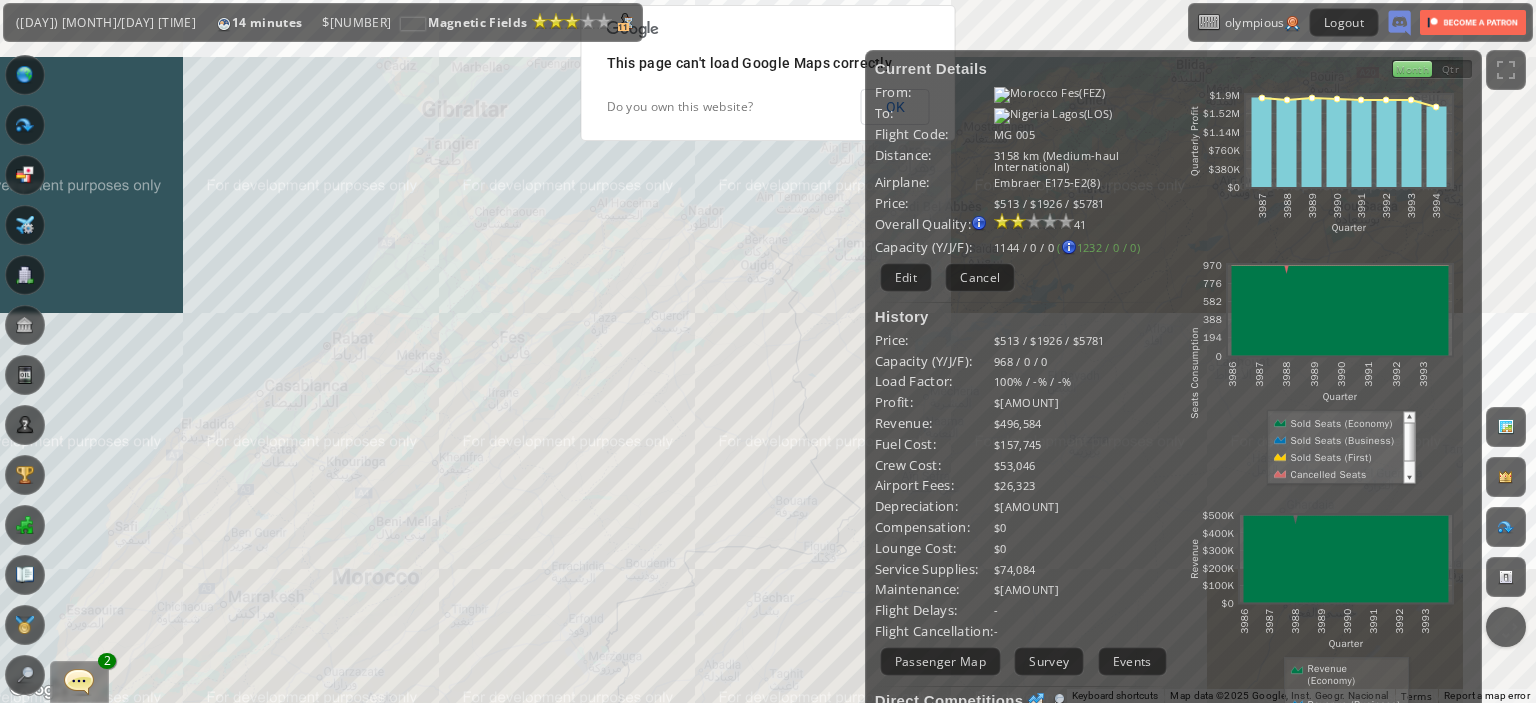 drag, startPoint x: 684, startPoint y: 395, endPoint x: 562, endPoint y: 624, distance: 259.4706 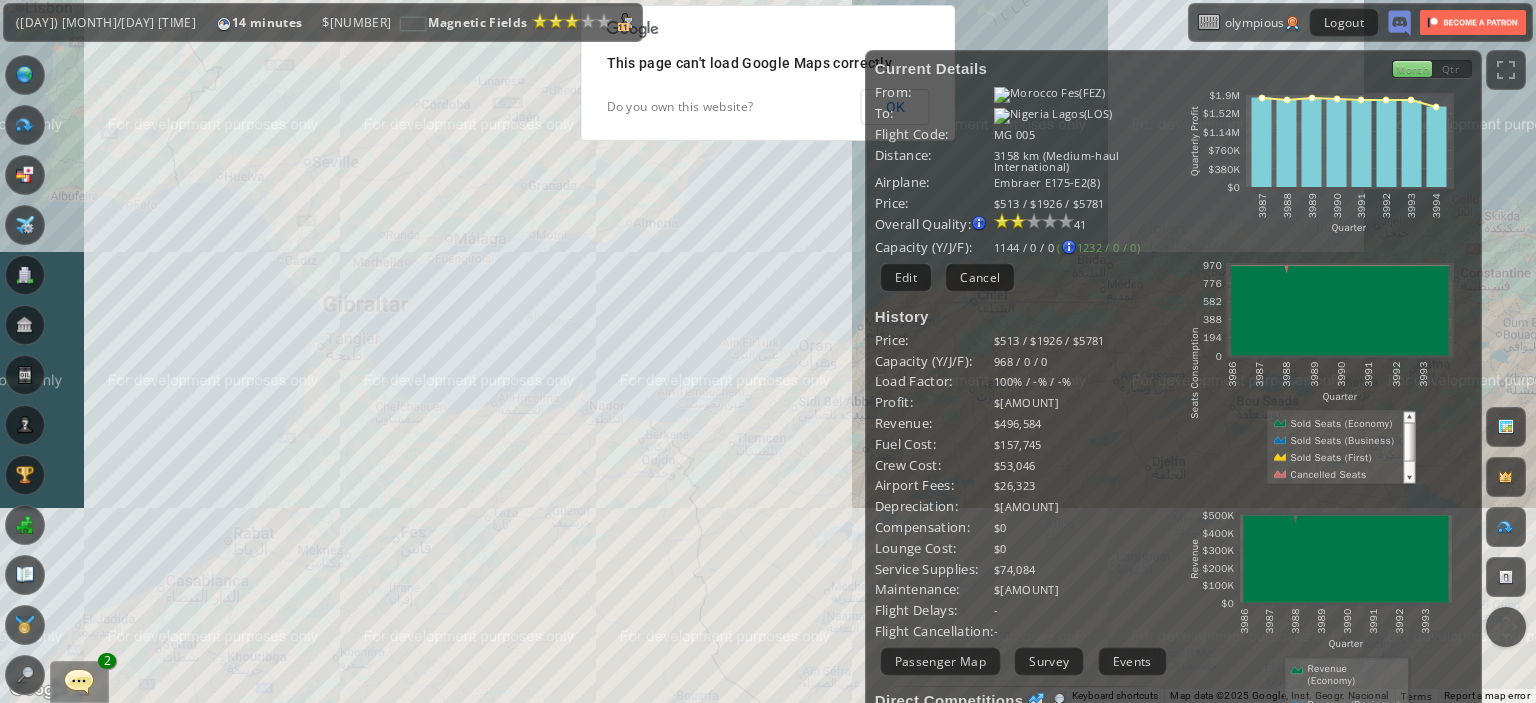 drag, startPoint x: 688, startPoint y: 416, endPoint x: 577, endPoint y: 596, distance: 211.4734 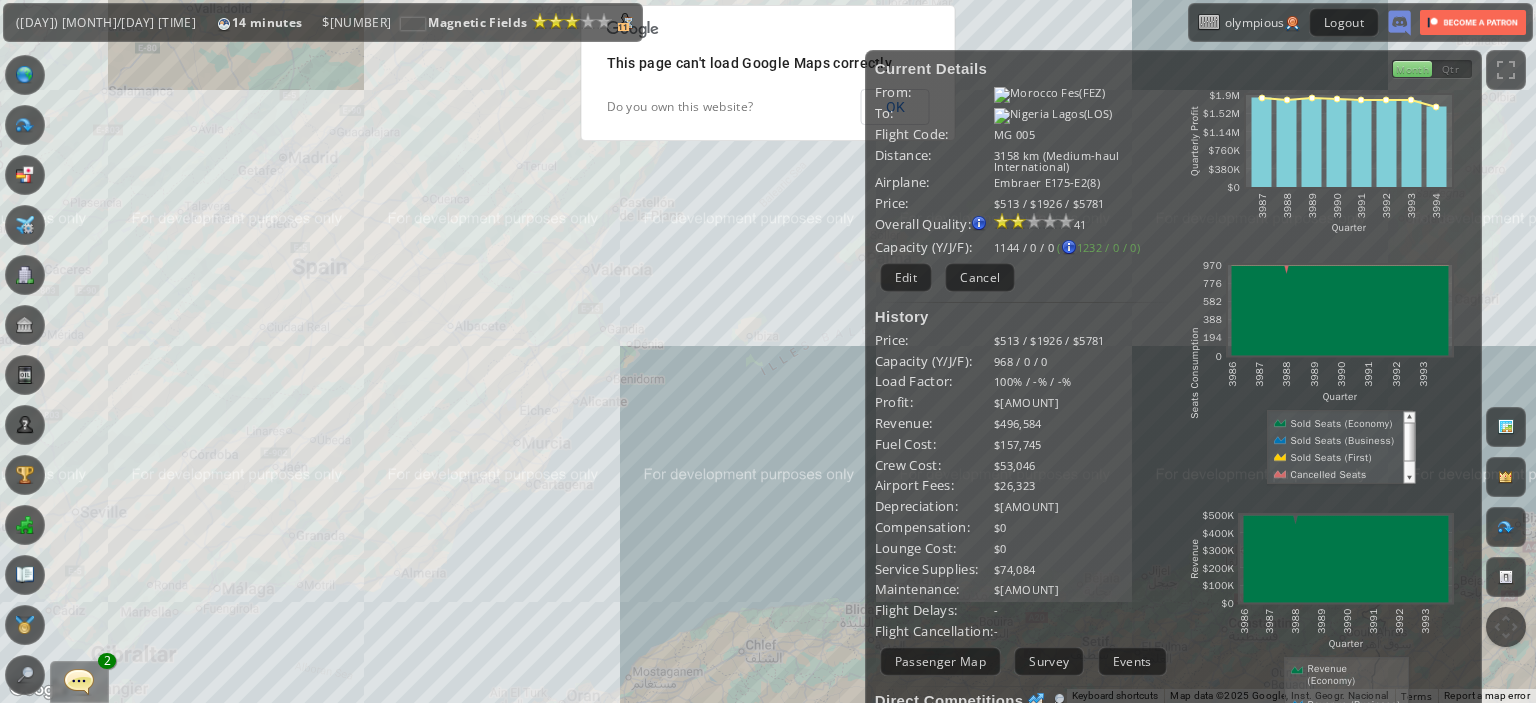 drag, startPoint x: 716, startPoint y: 471, endPoint x: 675, endPoint y: 628, distance: 162.26521 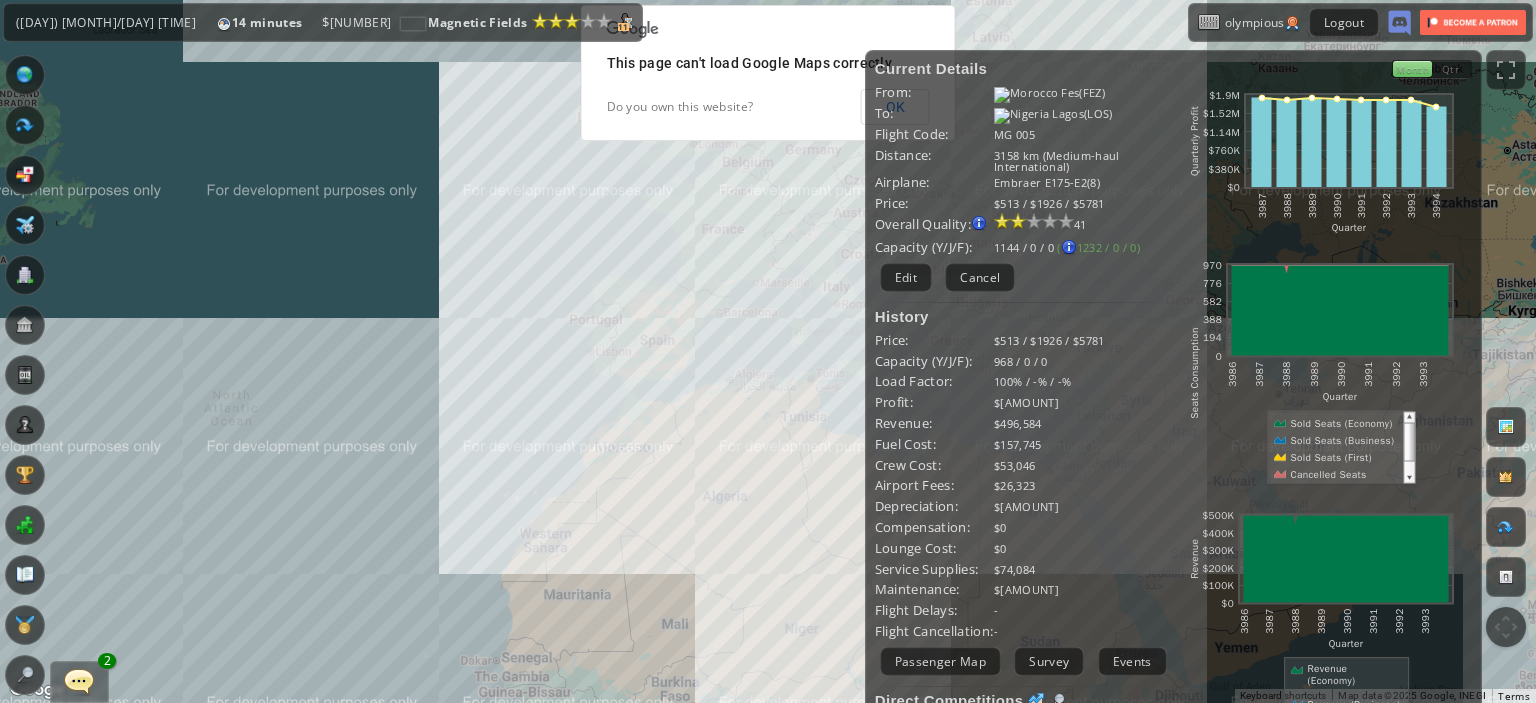 drag, startPoint x: 627, startPoint y: 439, endPoint x: 801, endPoint y: 332, distance: 204.26698 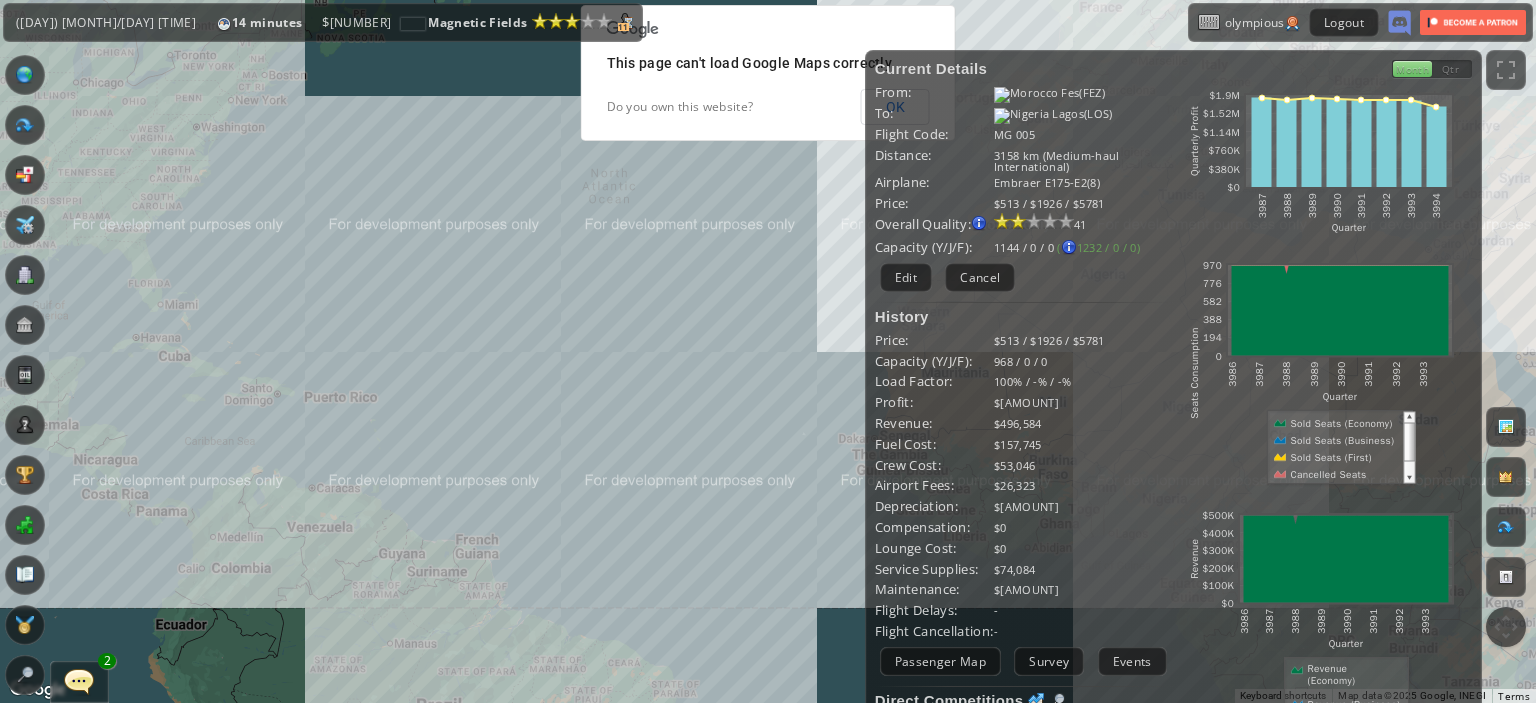drag, startPoint x: 801, startPoint y: 332, endPoint x: 678, endPoint y: 387, distance: 134.73679 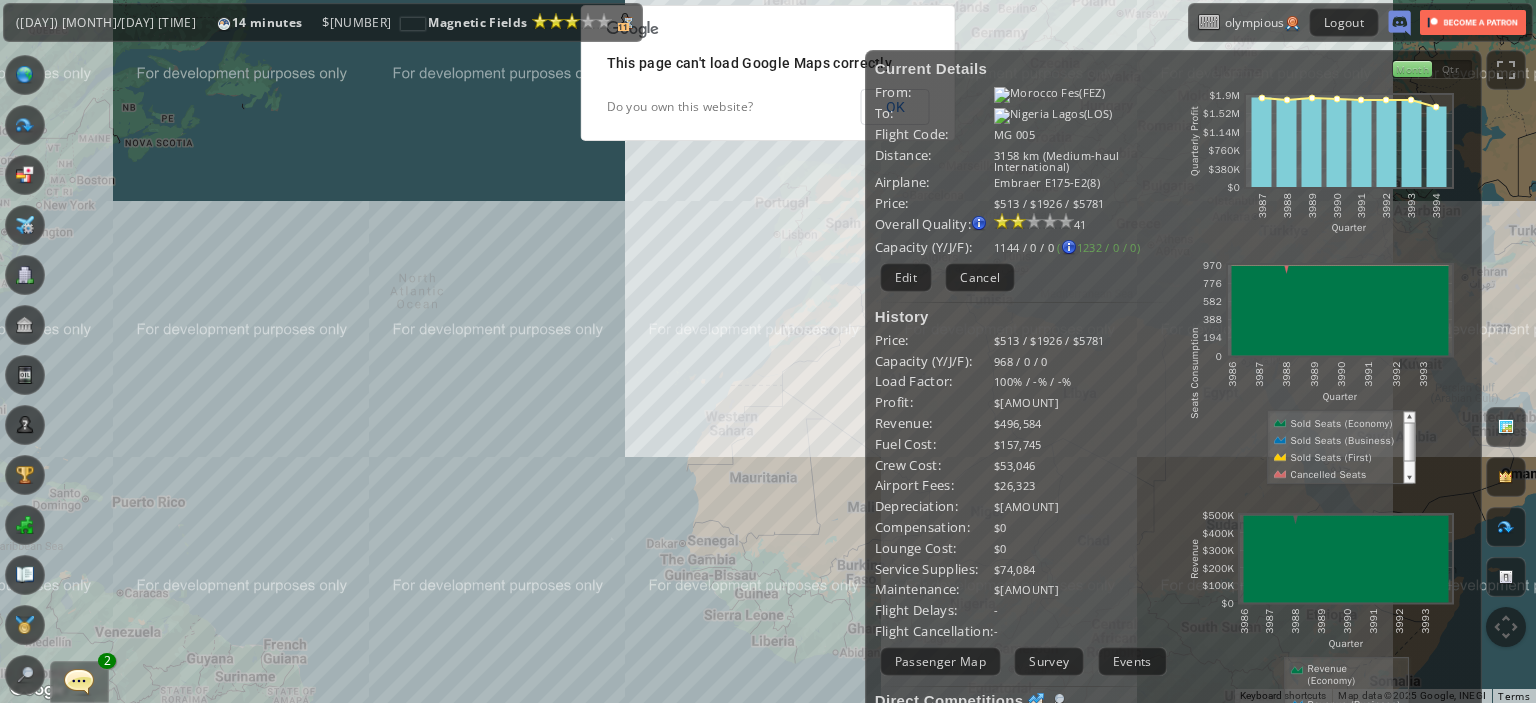 drag, startPoint x: 591, startPoint y: 293, endPoint x: 444, endPoint y: 421, distance: 194.91794 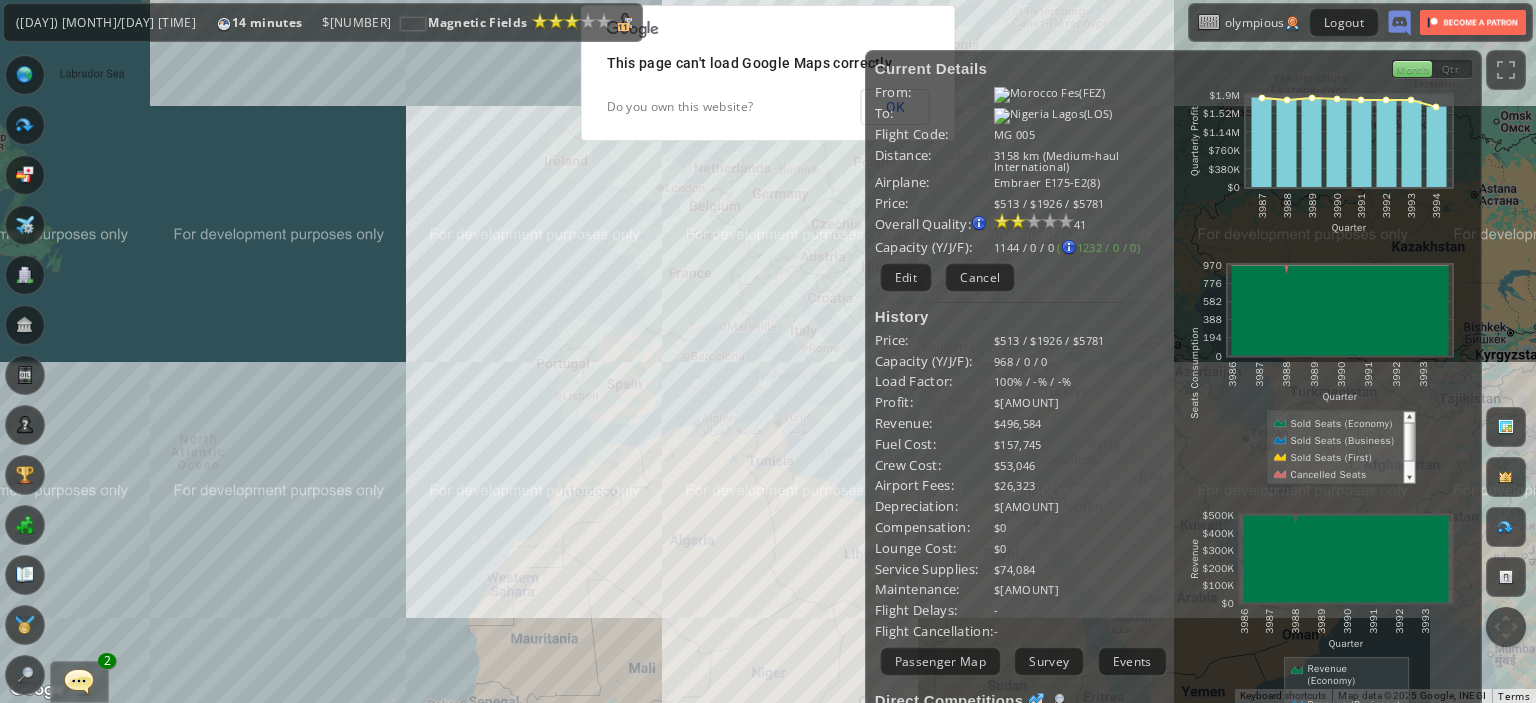 click on "To navigate, press the arrow keys." at bounding box center (768, 351) 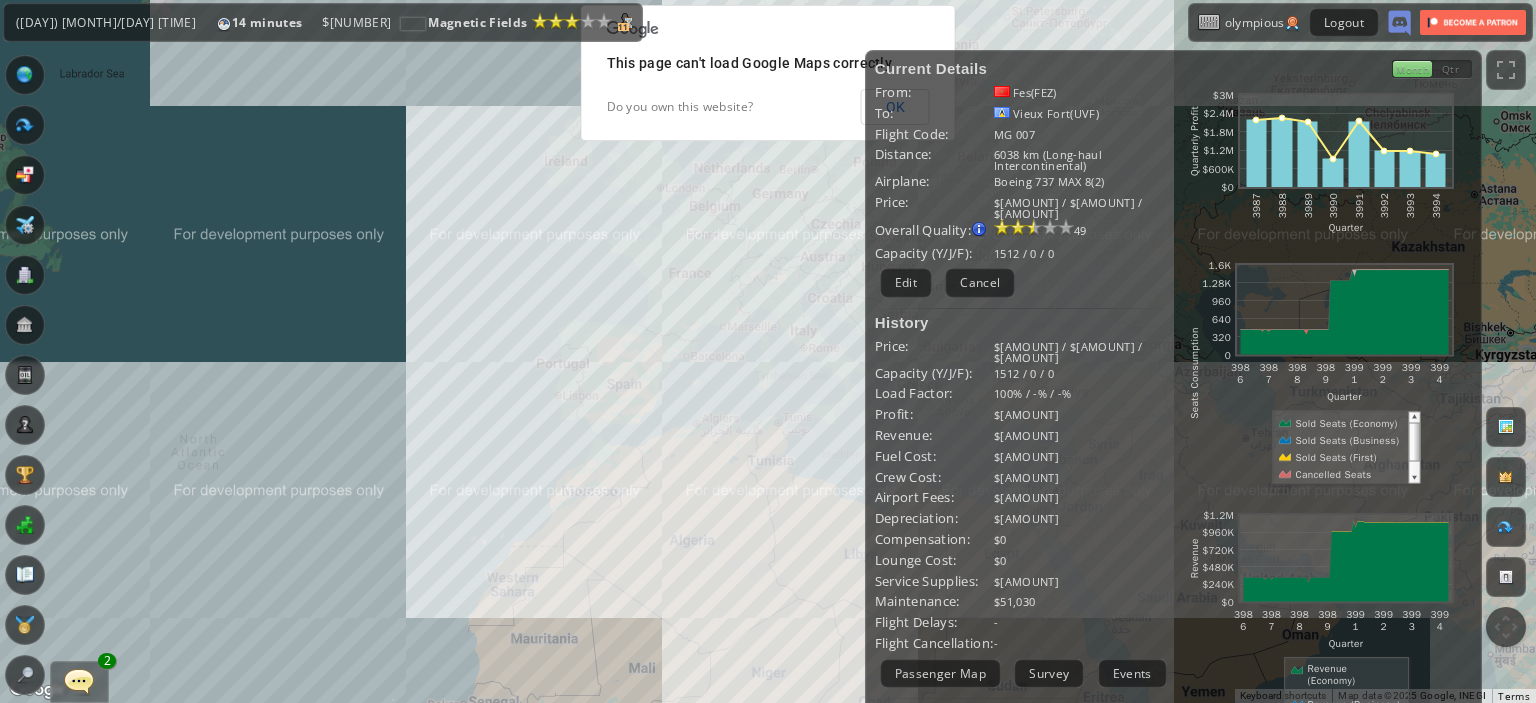 drag, startPoint x: 377, startPoint y: 534, endPoint x: 272, endPoint y: 547, distance: 105.801704 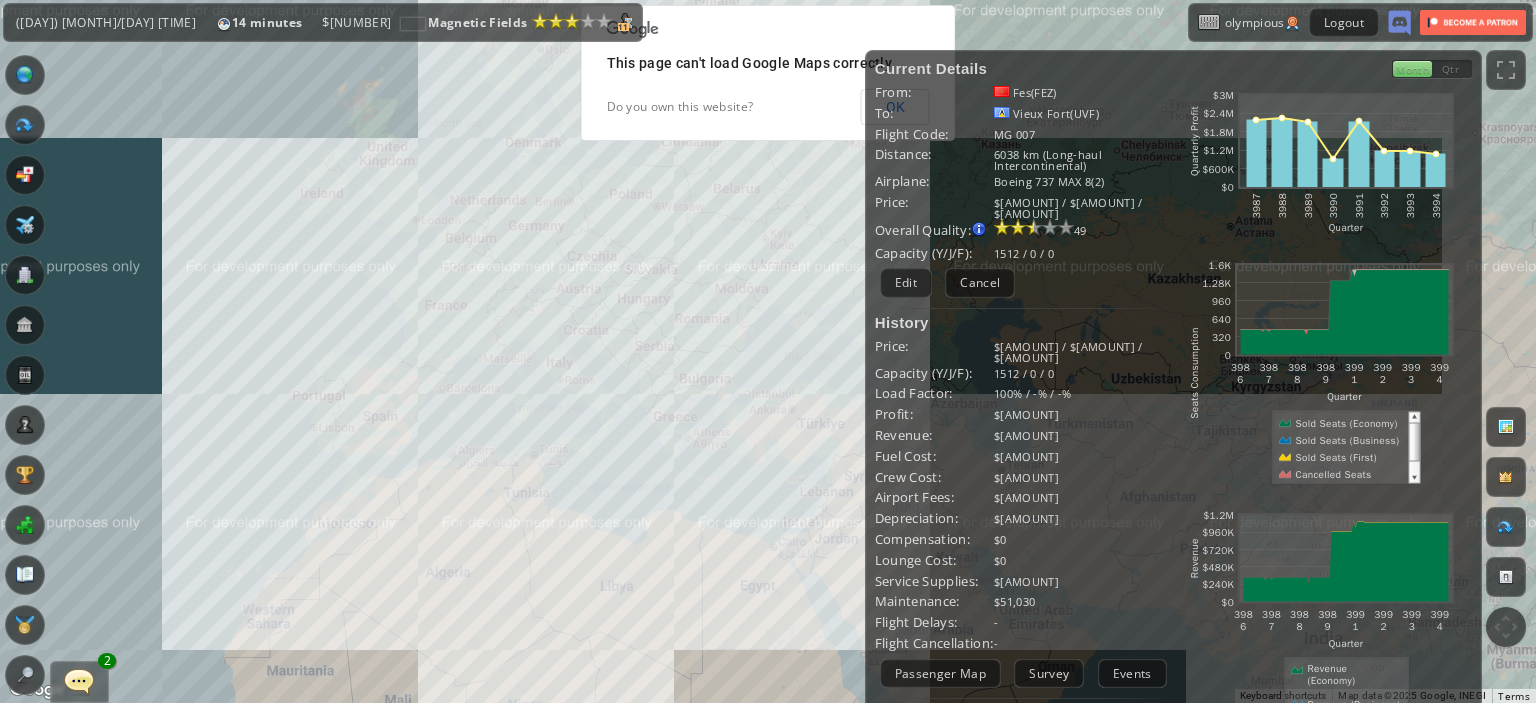 click at bounding box center (25, 325) 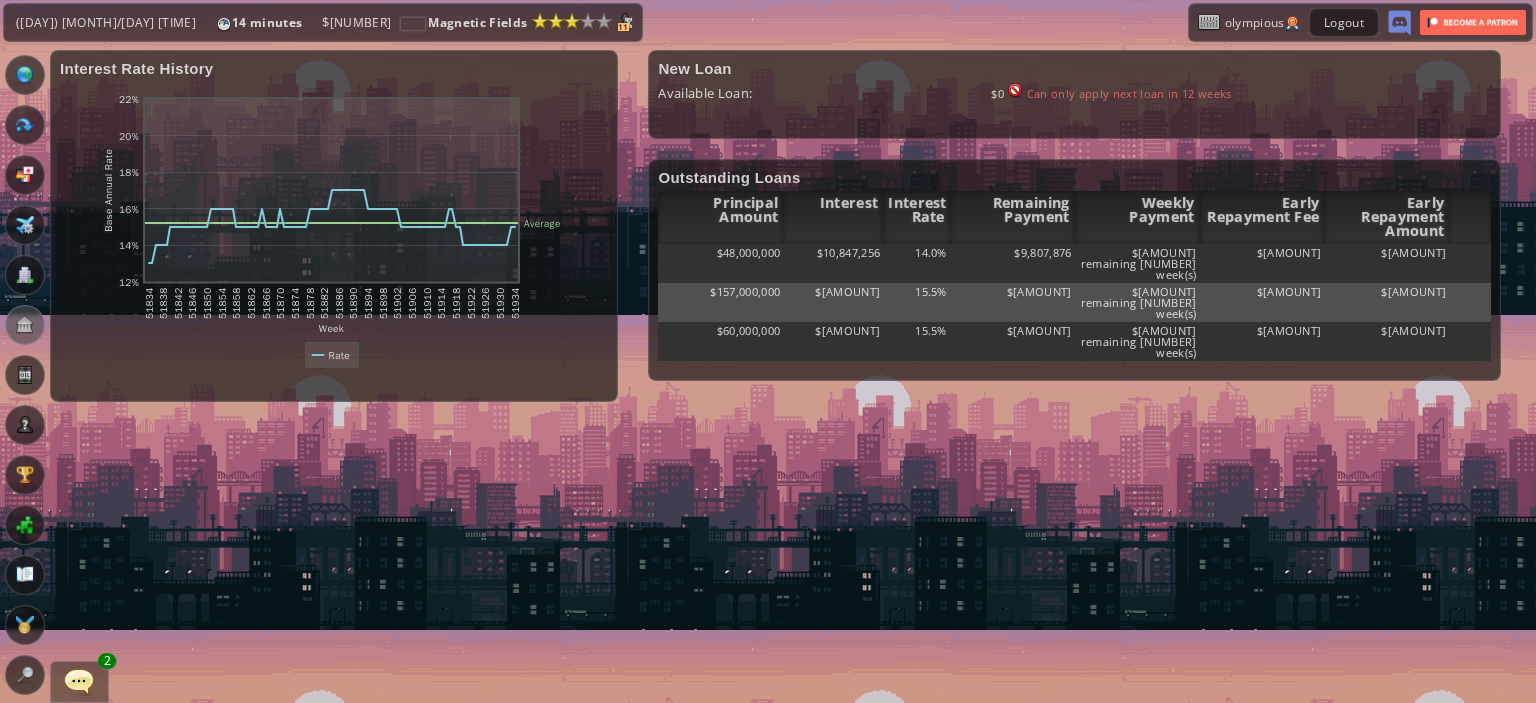 click at bounding box center (25, 125) 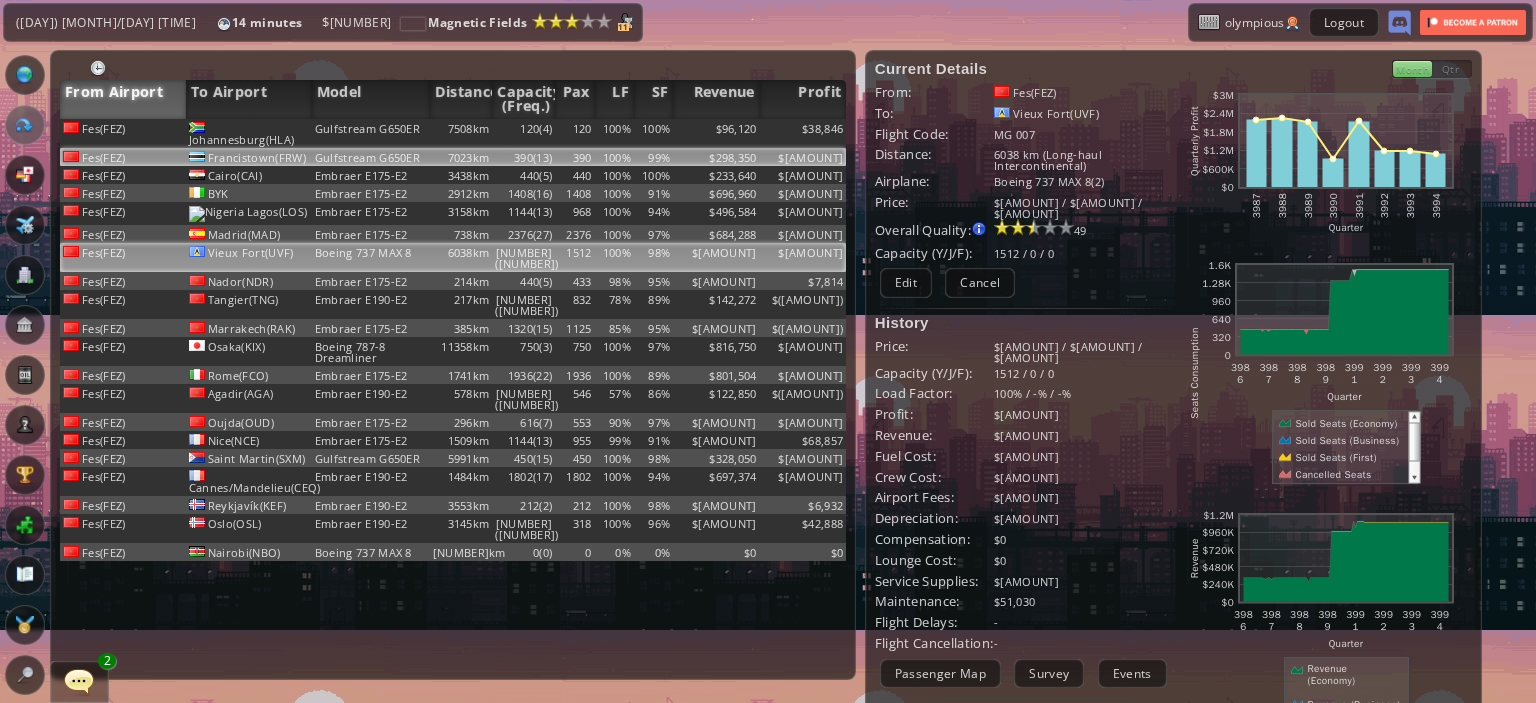 click on "390" at bounding box center [574, 133] 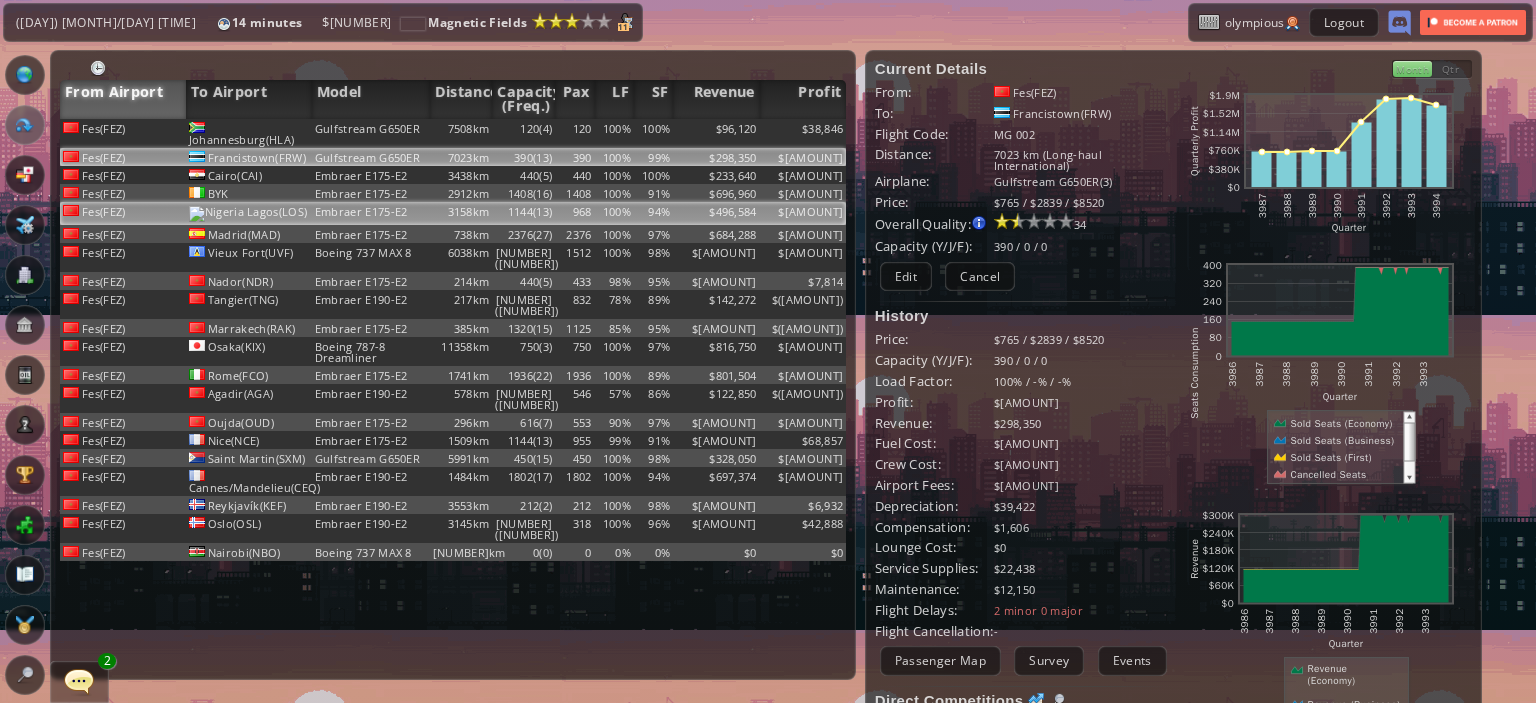click on "1144(13)" at bounding box center (523, 133) 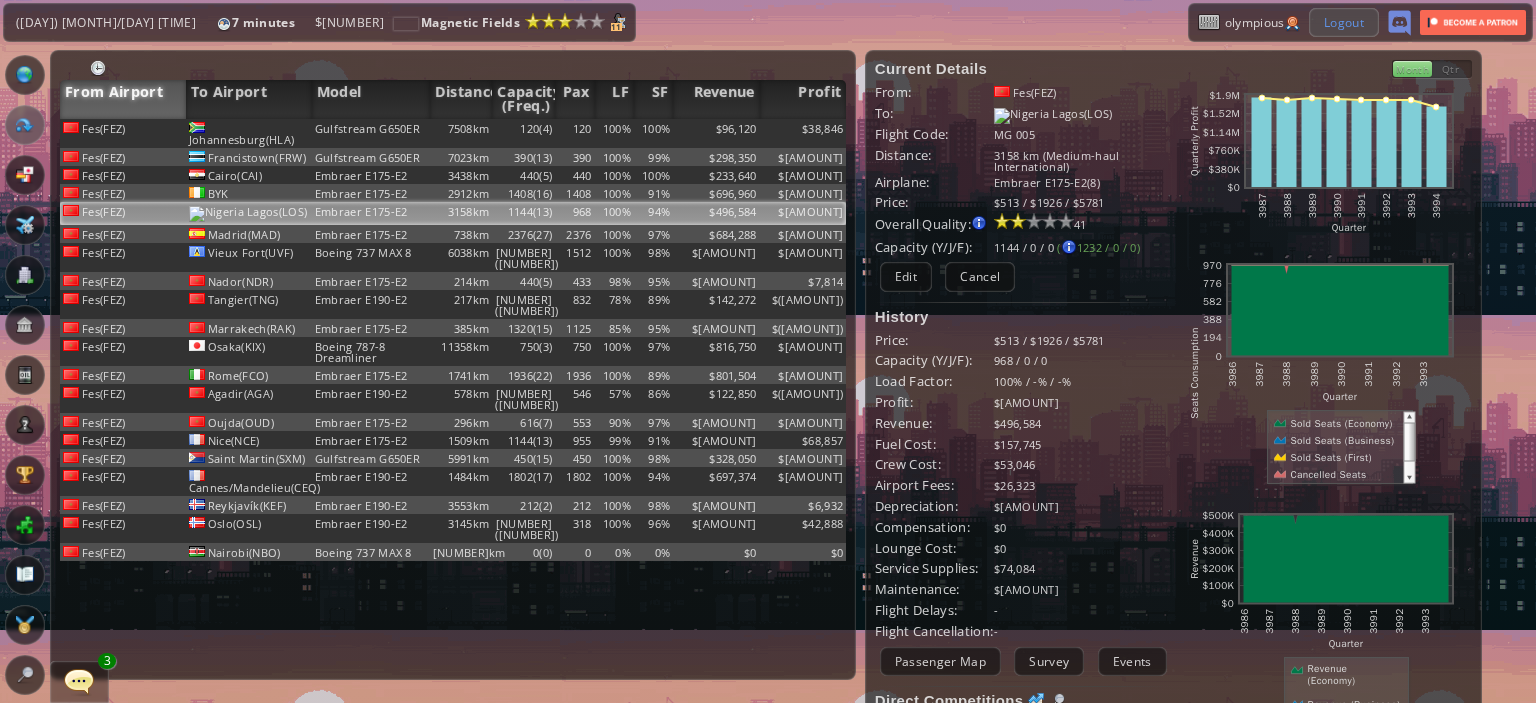click on "Logout" at bounding box center [1344, 22] 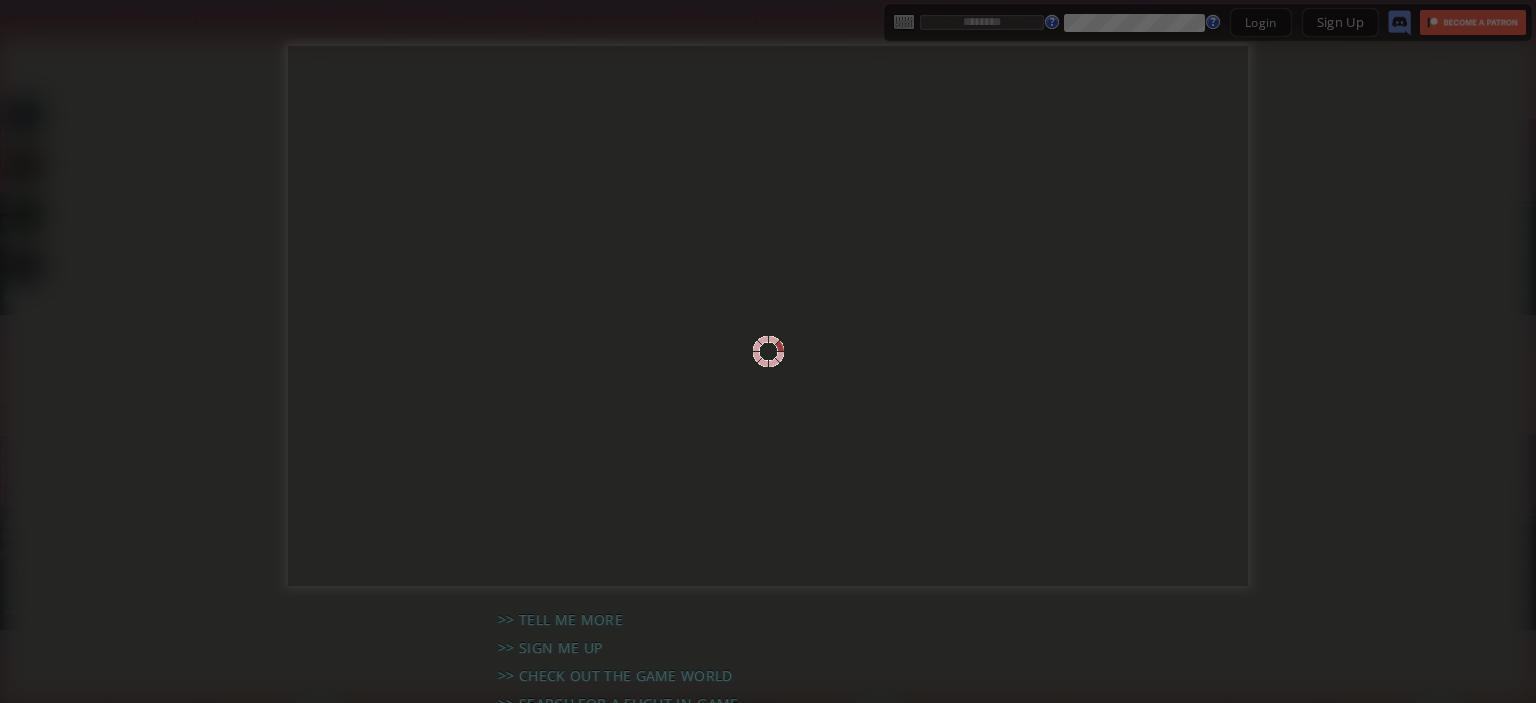 scroll, scrollTop: 0, scrollLeft: 0, axis: both 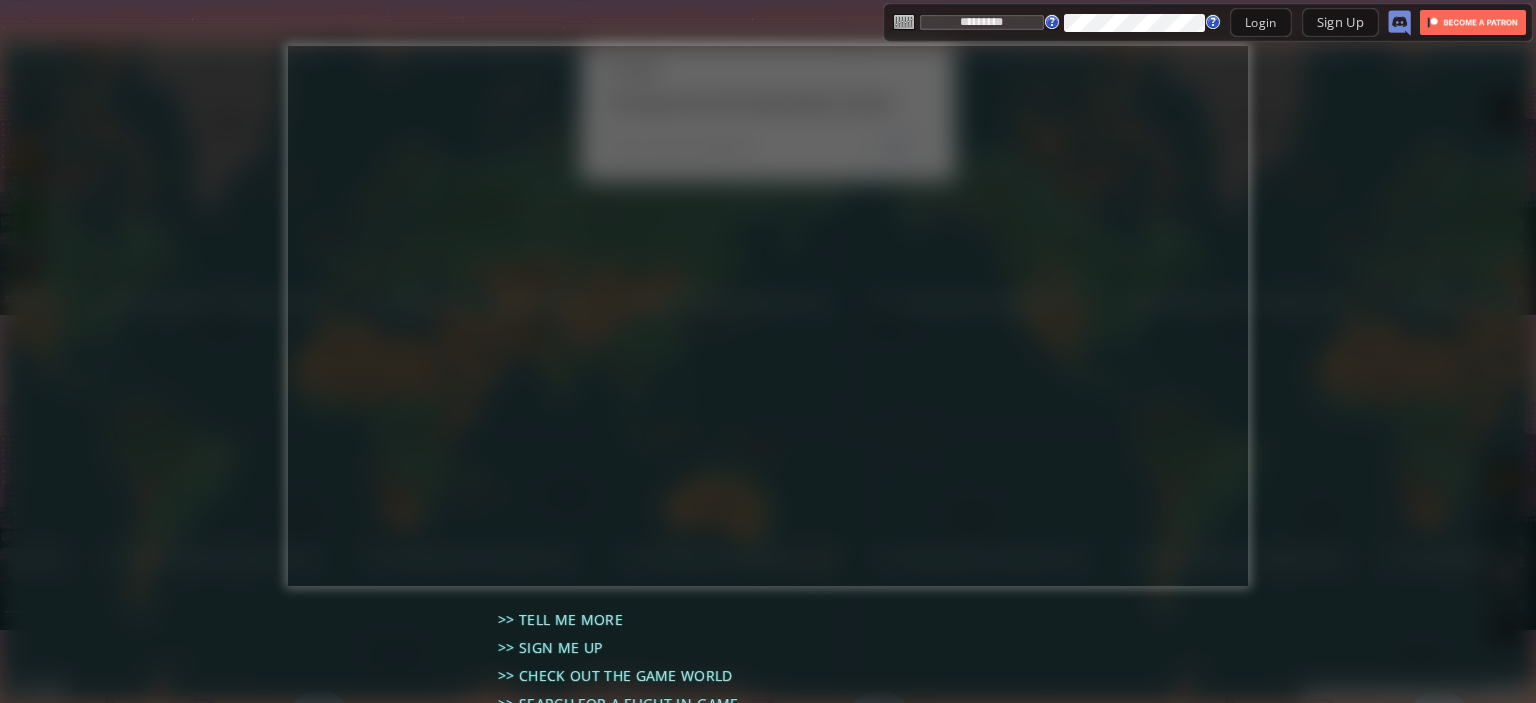 click on "*********" at bounding box center (982, 22) 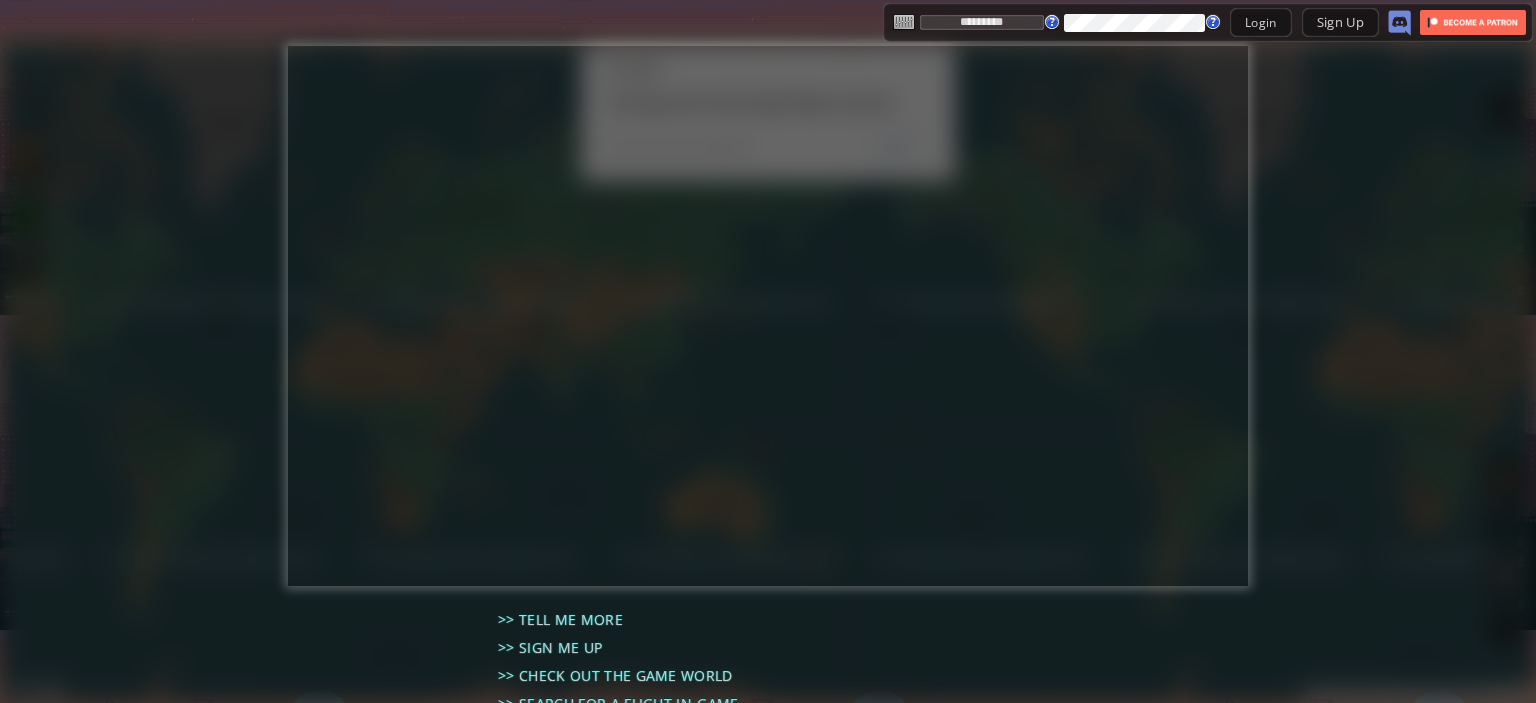 type on "********" 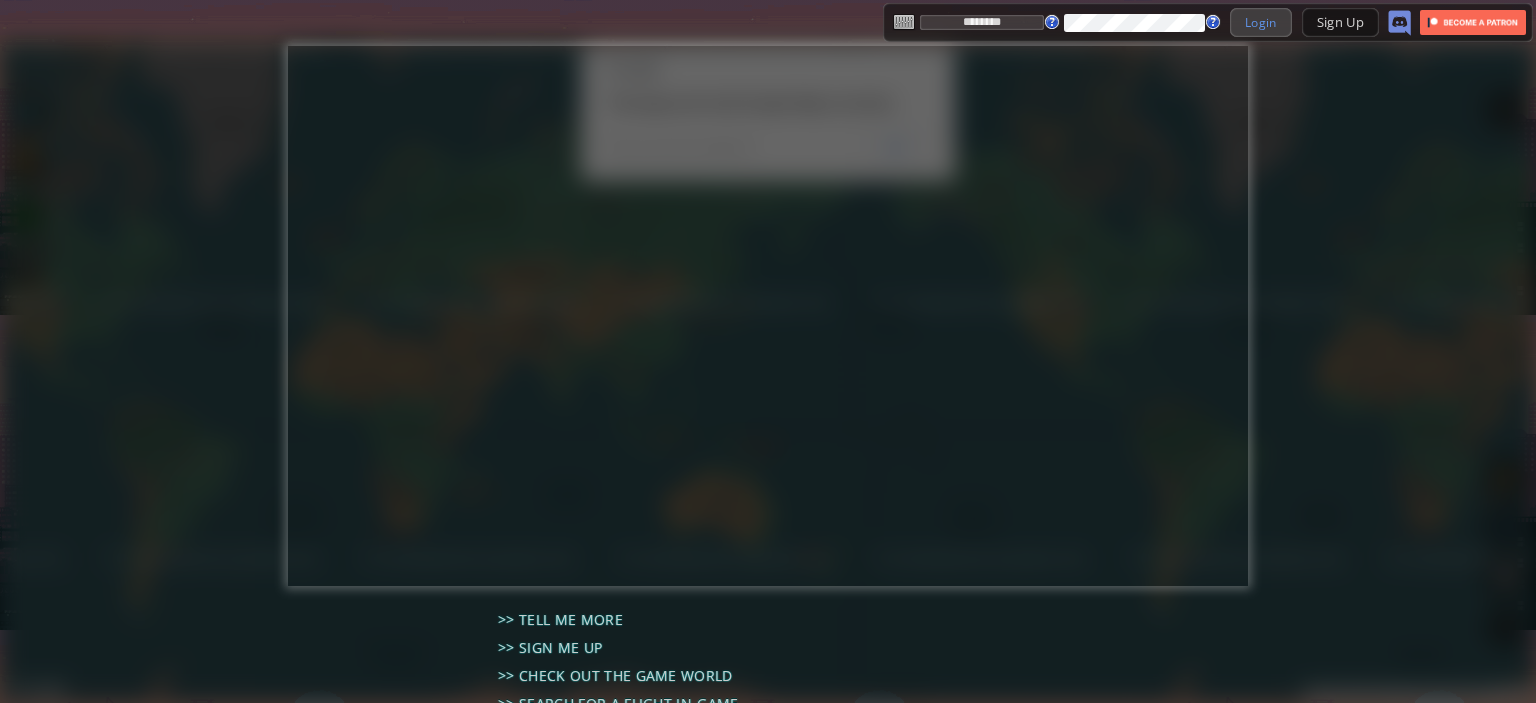 click on "Login" at bounding box center (1261, 22) 